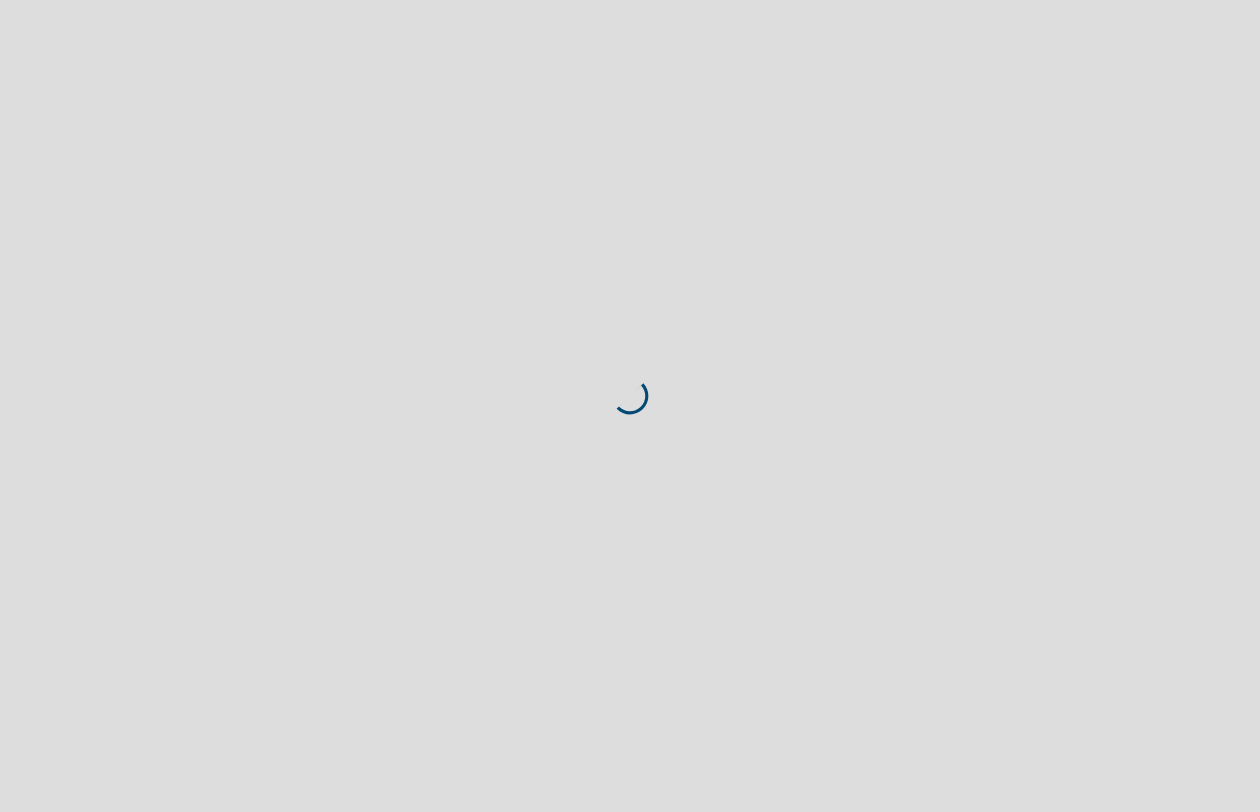 scroll, scrollTop: 0, scrollLeft: 0, axis: both 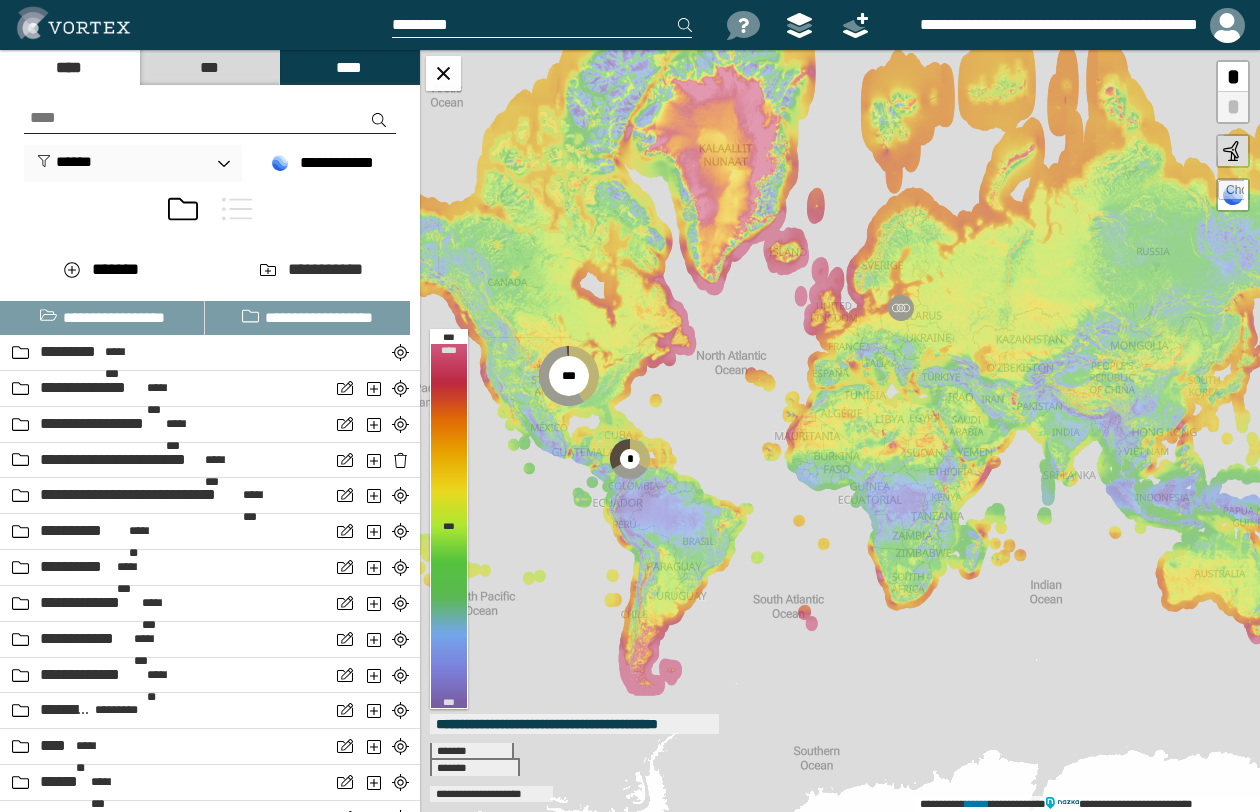 click at bounding box center [210, 118] 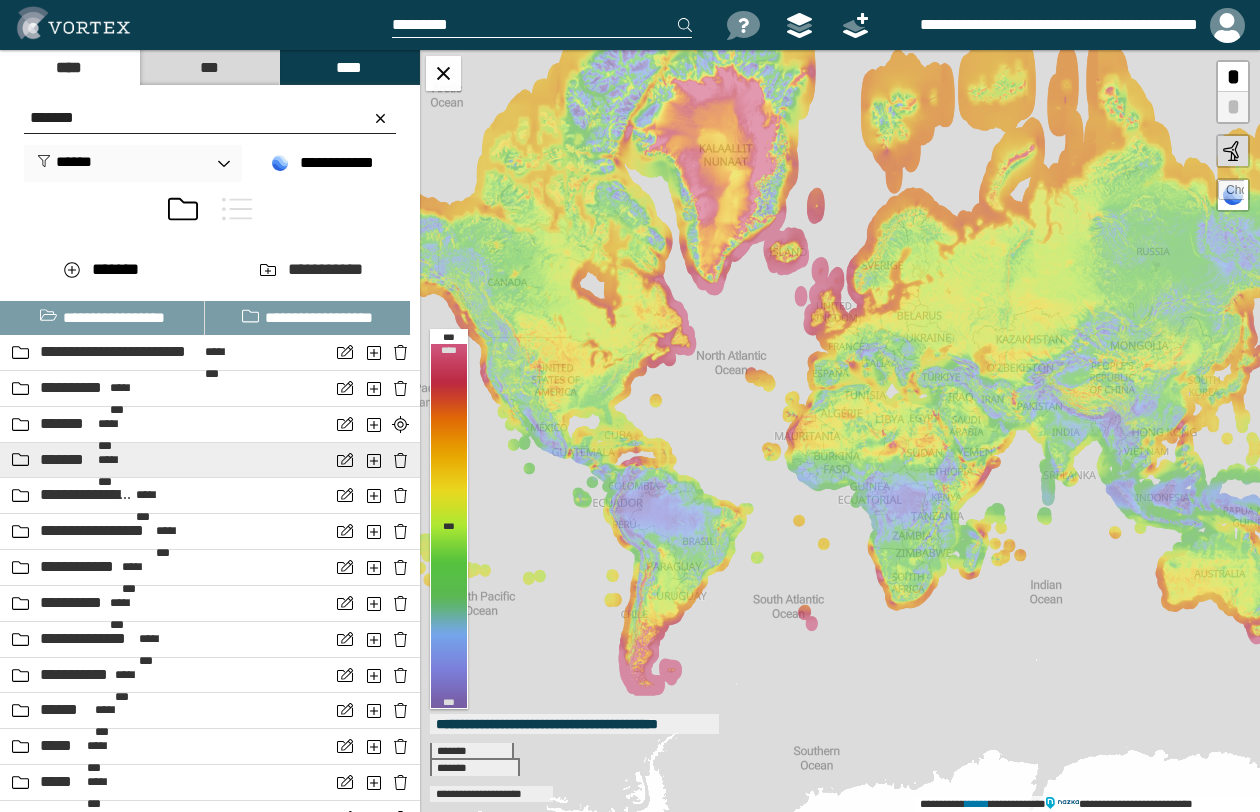 type on "*******" 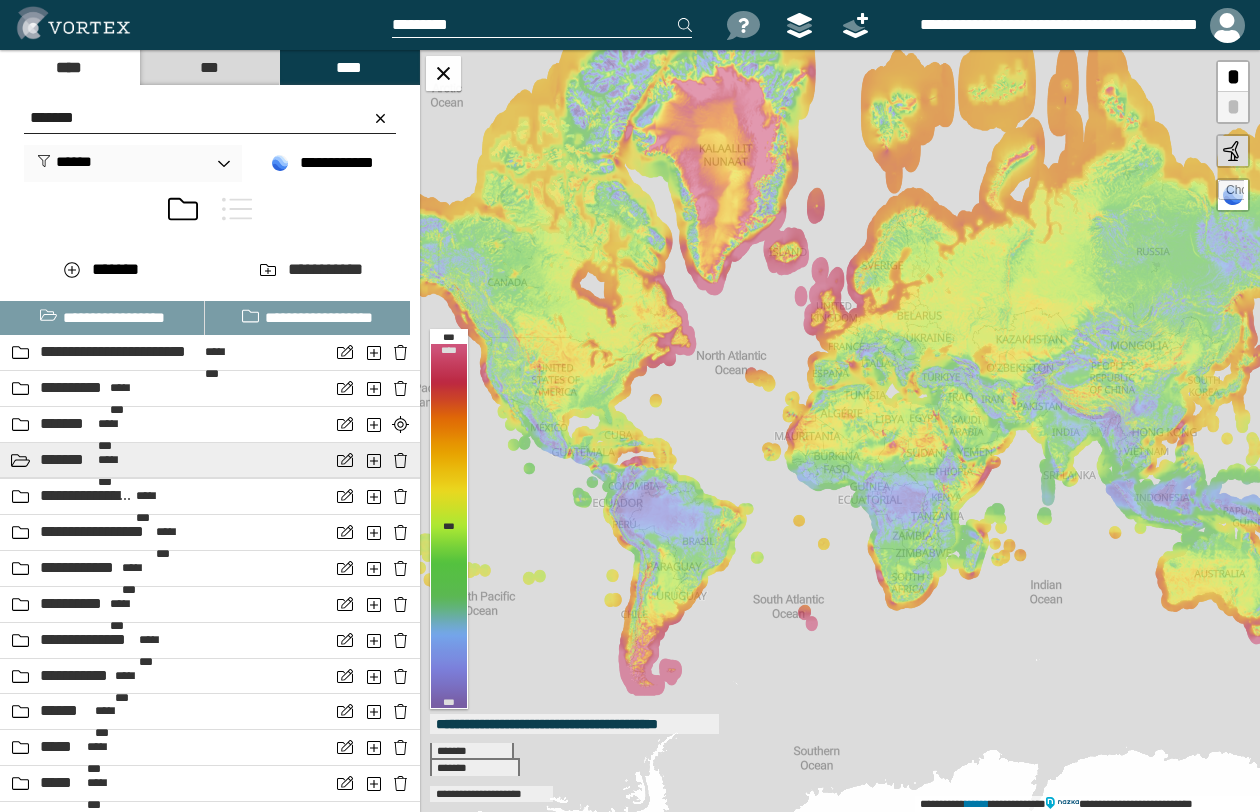 click on "********" at bounding box center (117, 460) 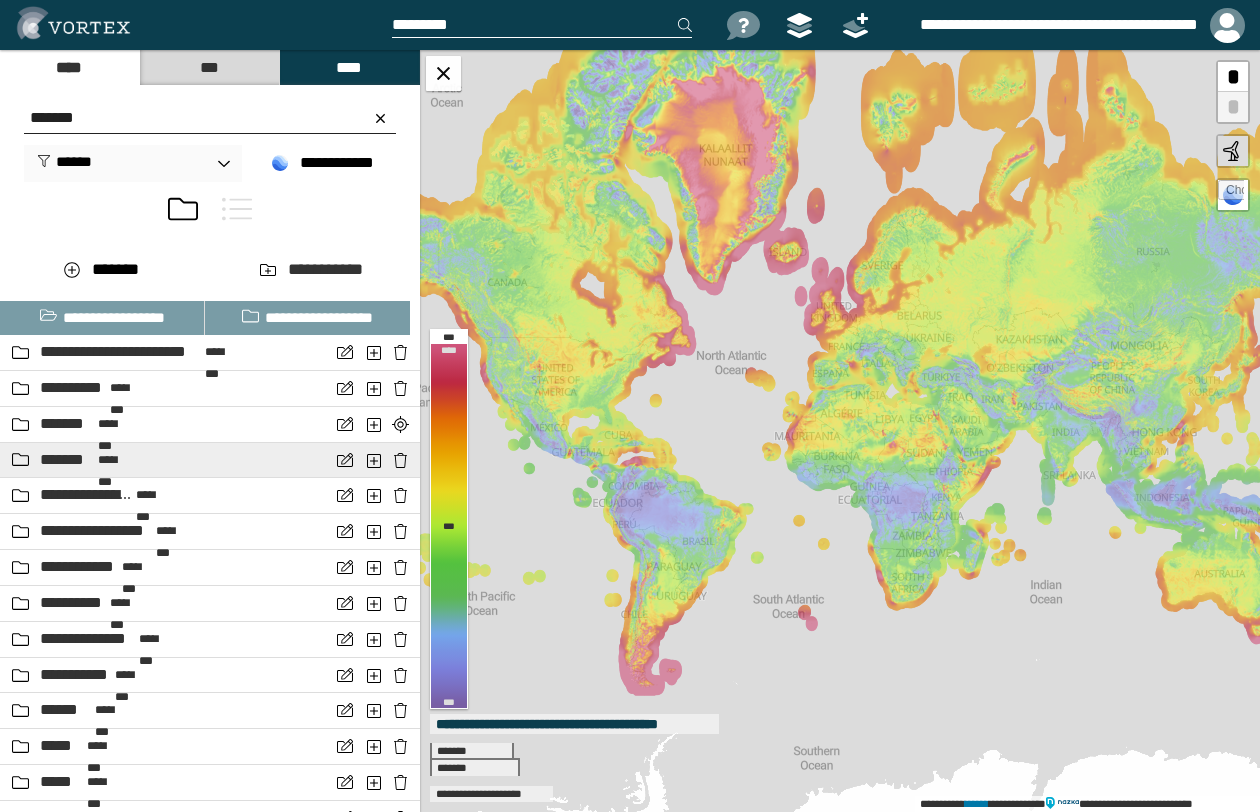 click at bounding box center [20, 460] 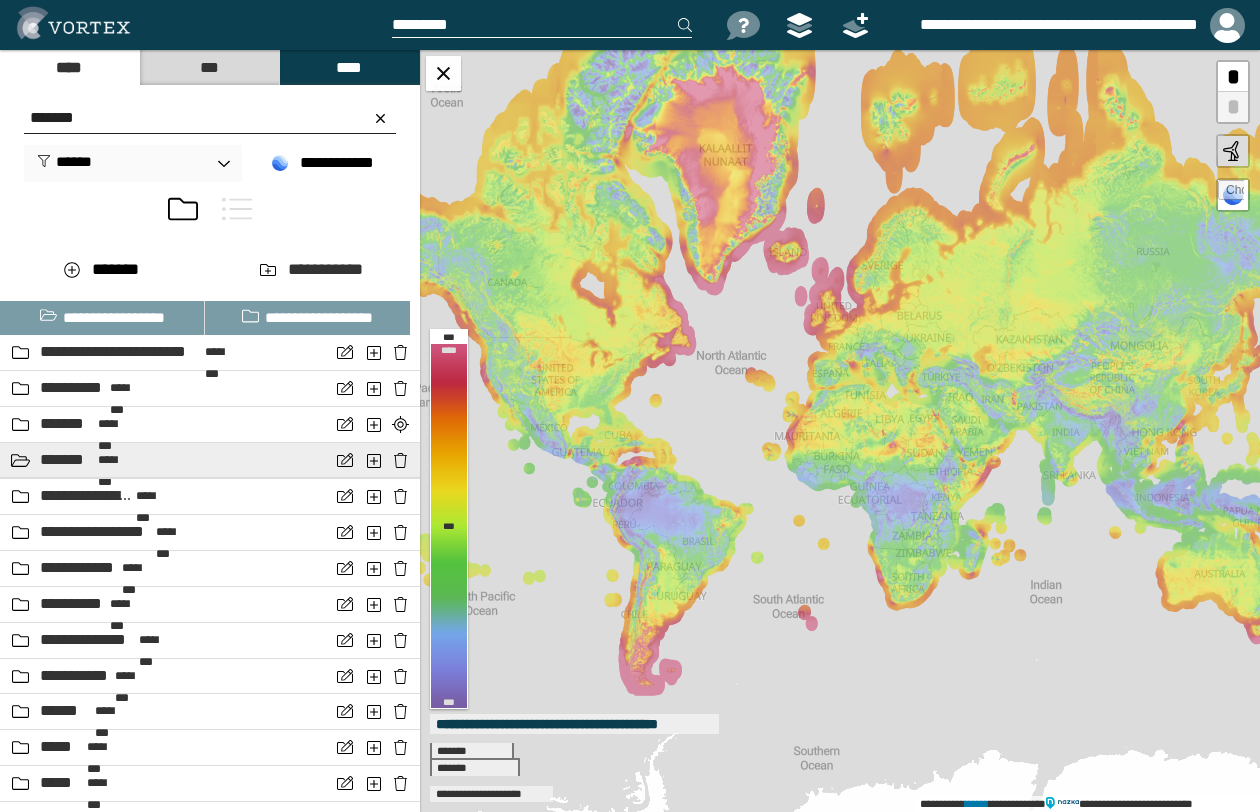 click at bounding box center [20, 460] 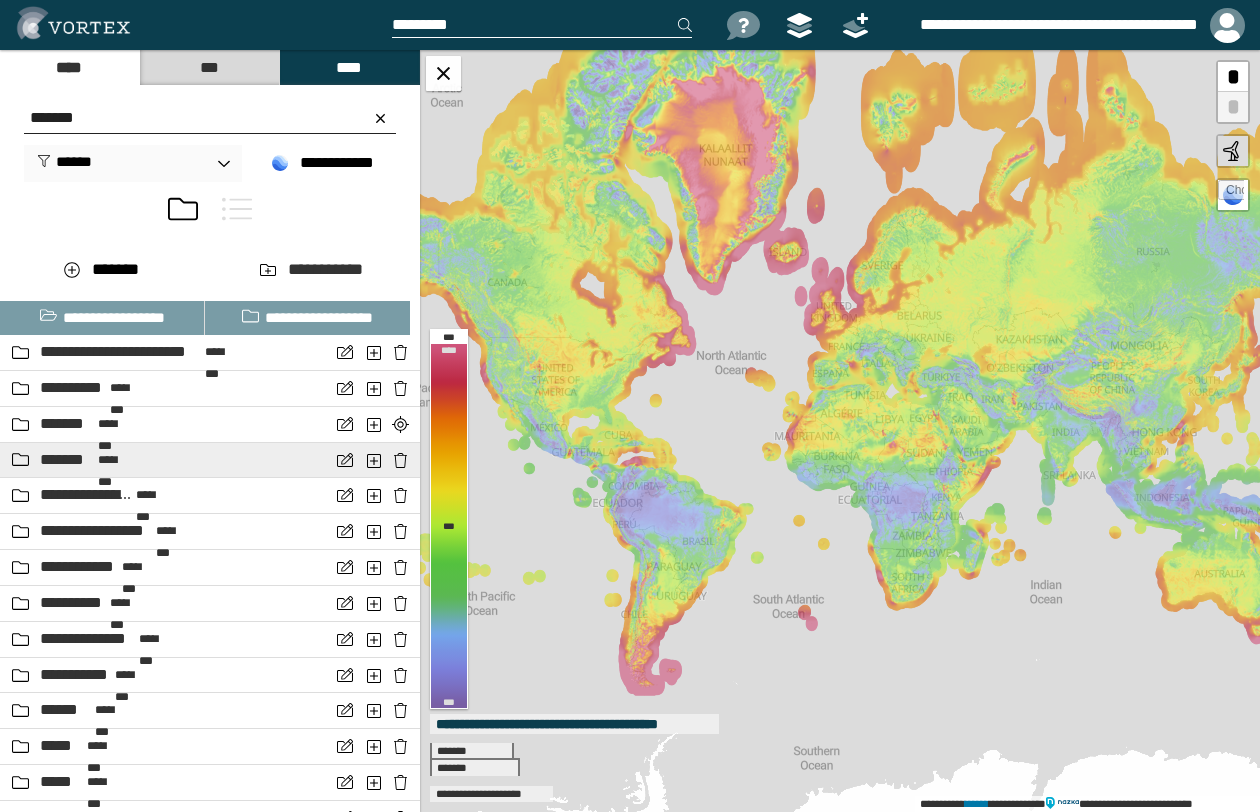 click on "*******" at bounding box center (66, 460) 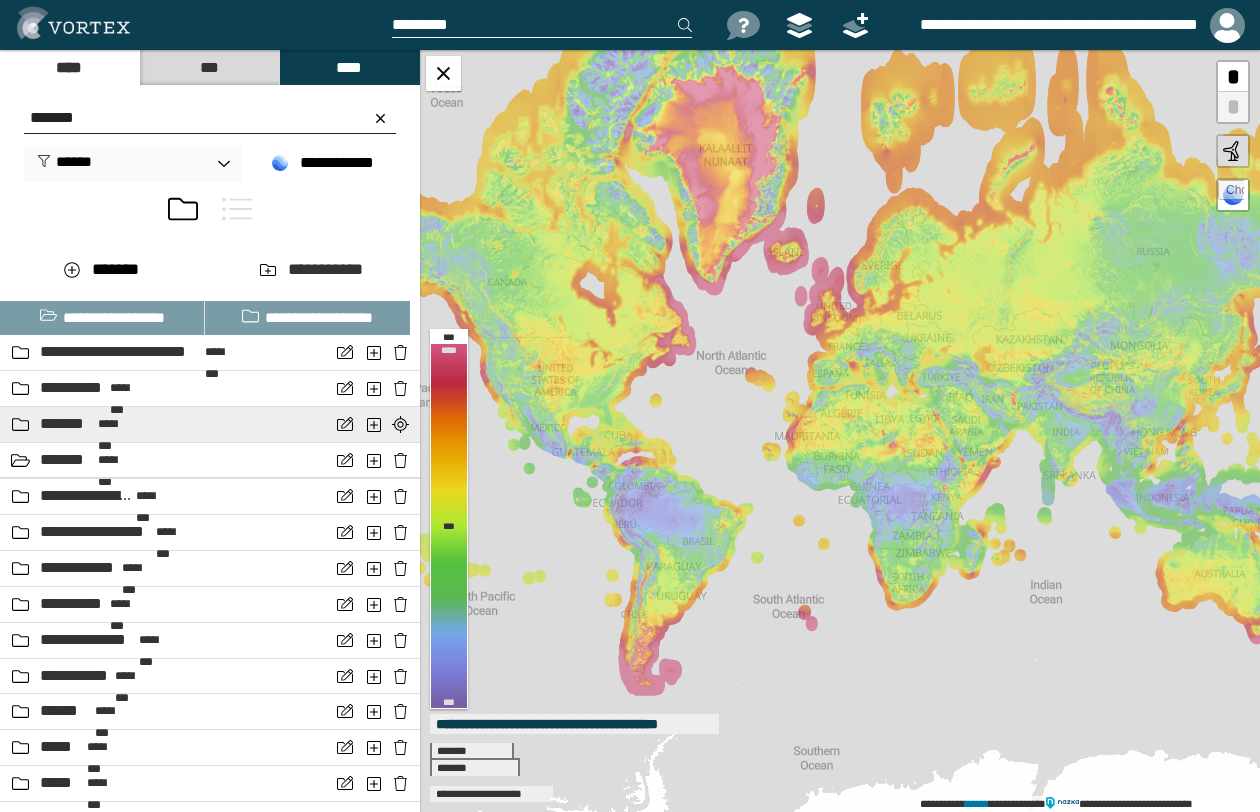 click on "*******" at bounding box center [66, 424] 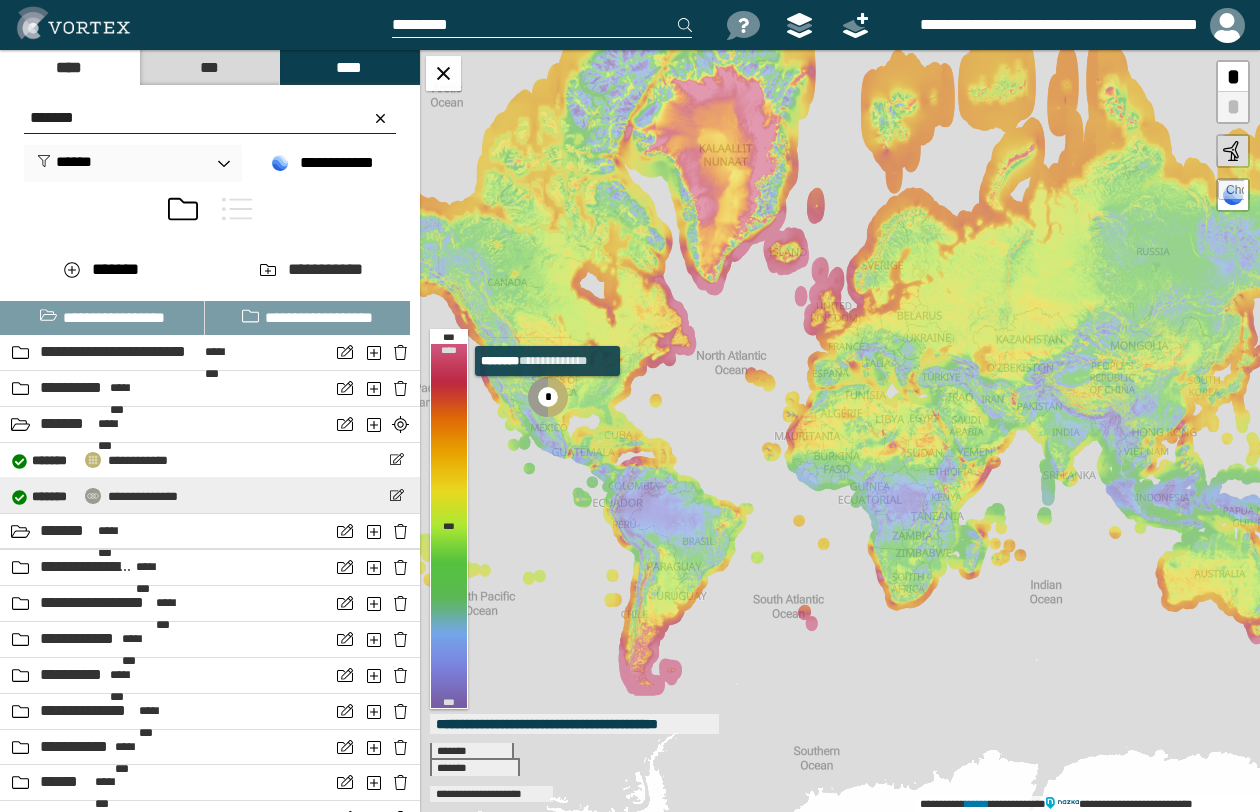 click on "**********" at bounding box center (143, 496) 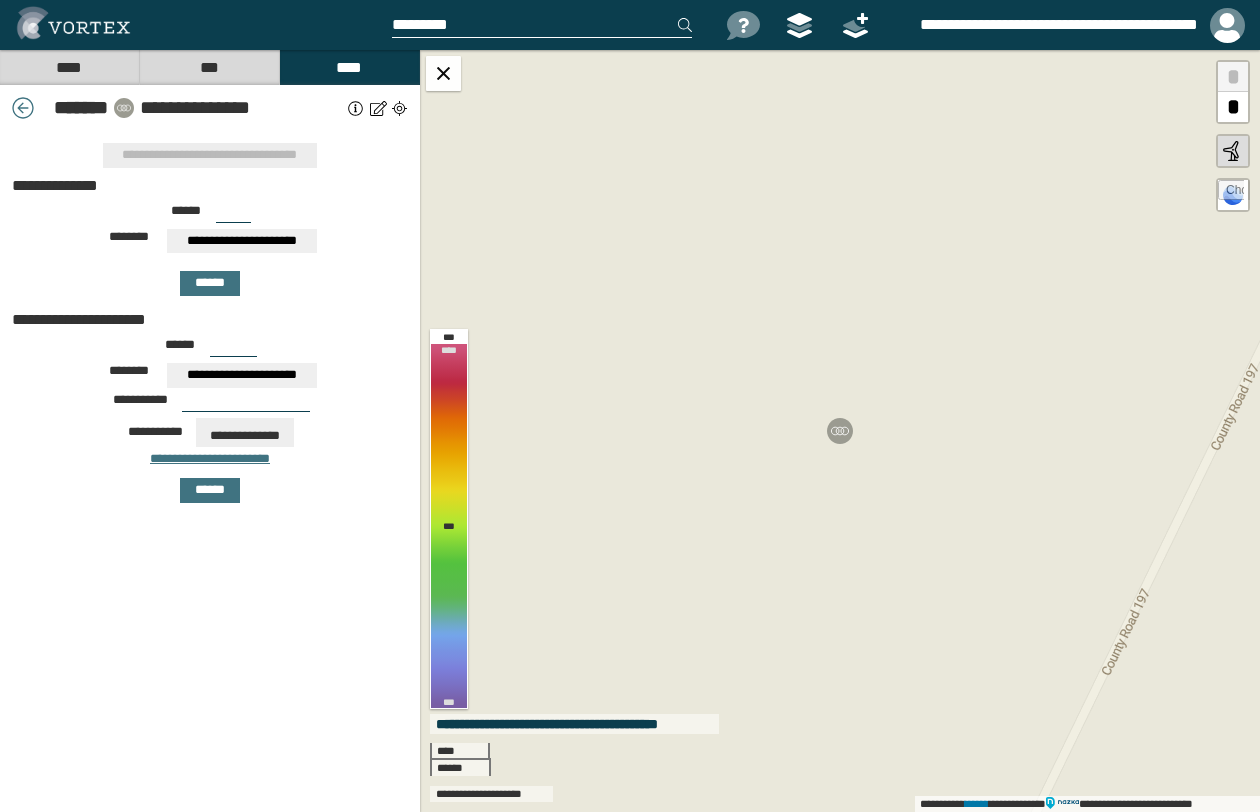 drag, startPoint x: 237, startPoint y: 212, endPoint x: 206, endPoint y: 214, distance: 31.06445 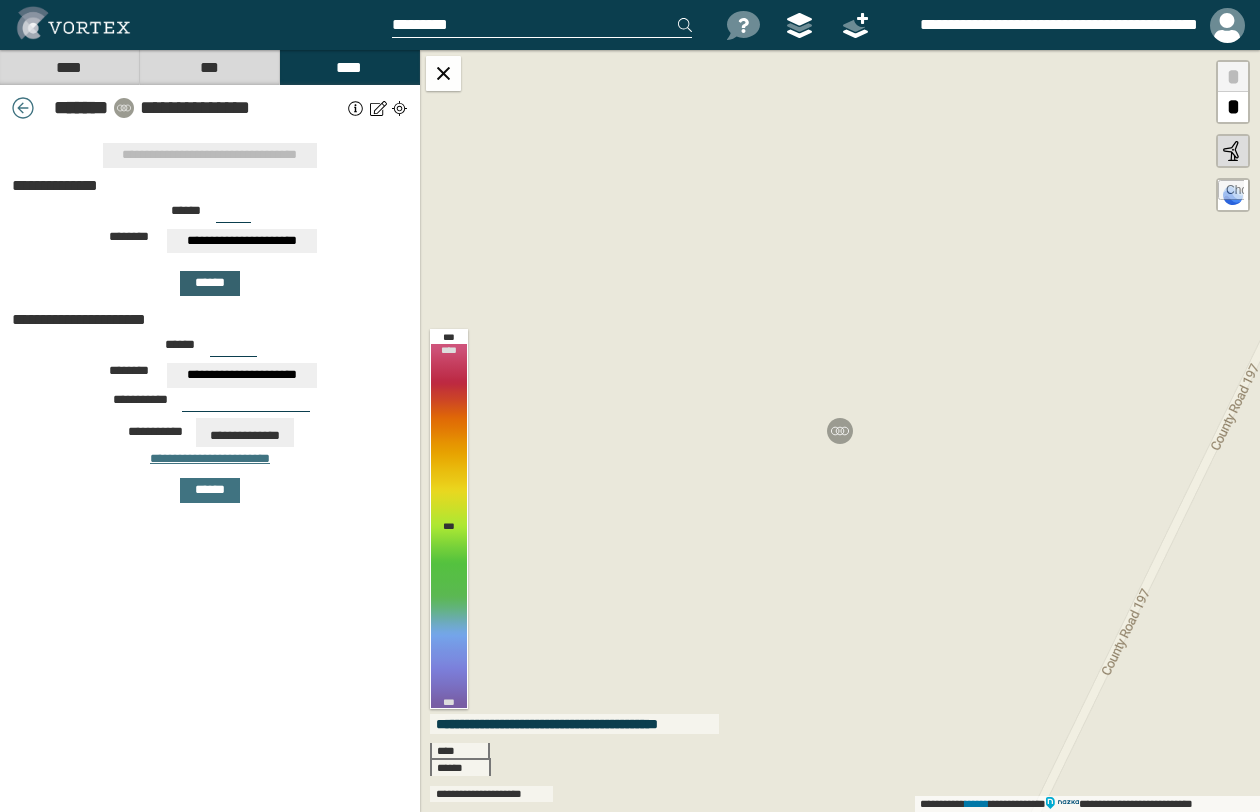 click on "******" at bounding box center (210, 283) 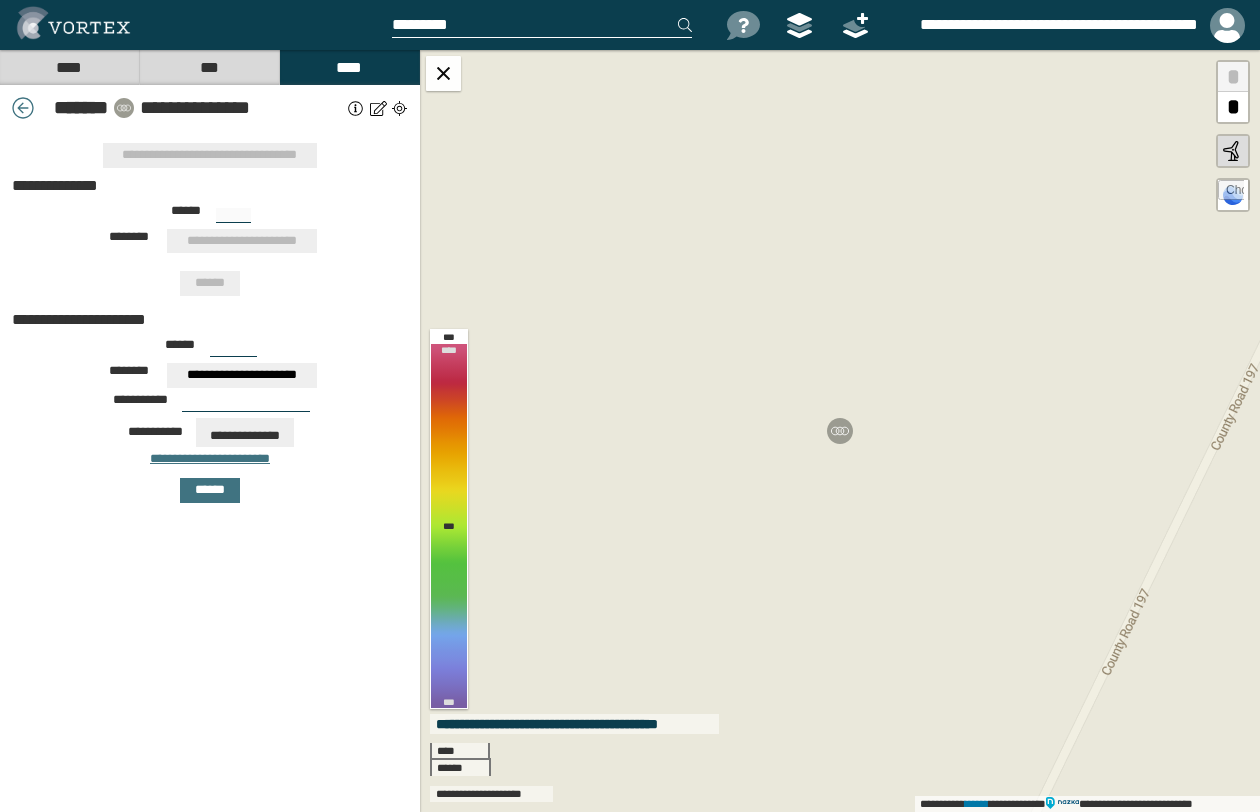 type on "***" 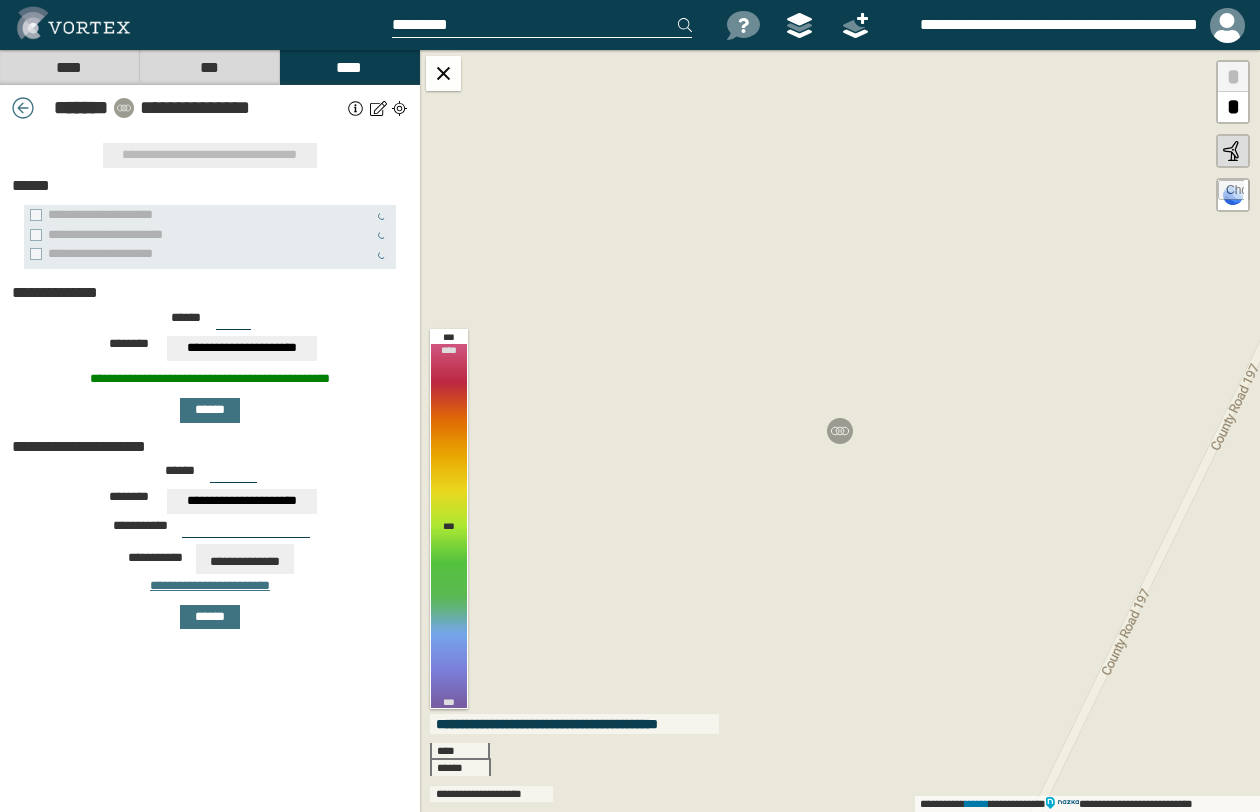 click on "***" at bounding box center [209, 67] 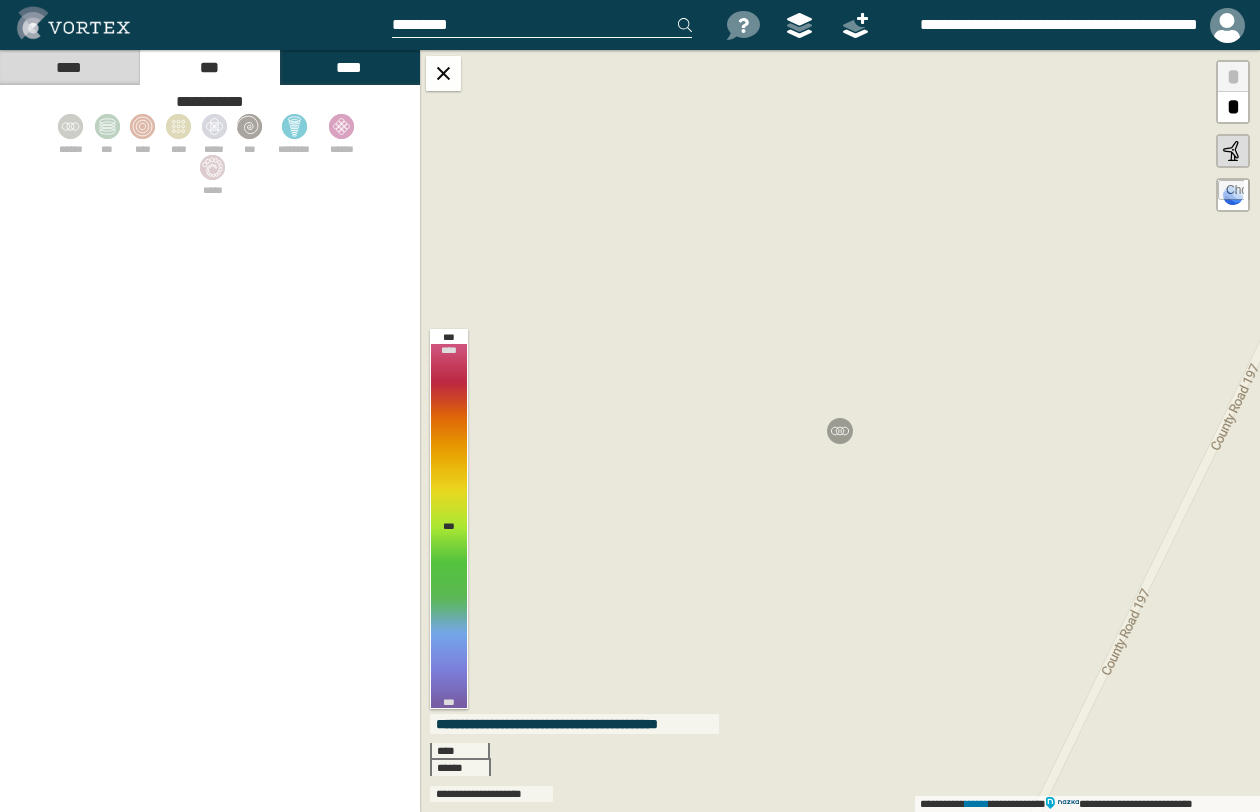 drag, startPoint x: 67, startPoint y: 131, endPoint x: 94, endPoint y: 160, distance: 39.623226 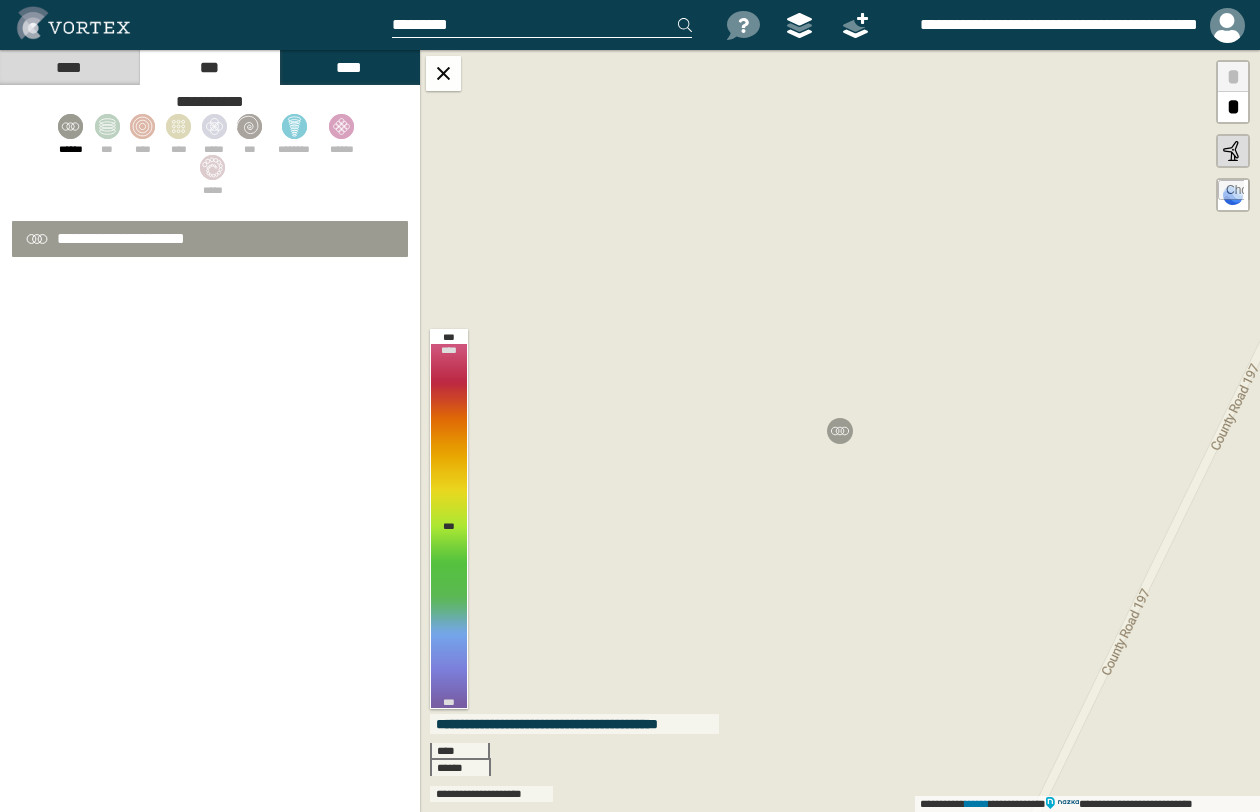select on "*" 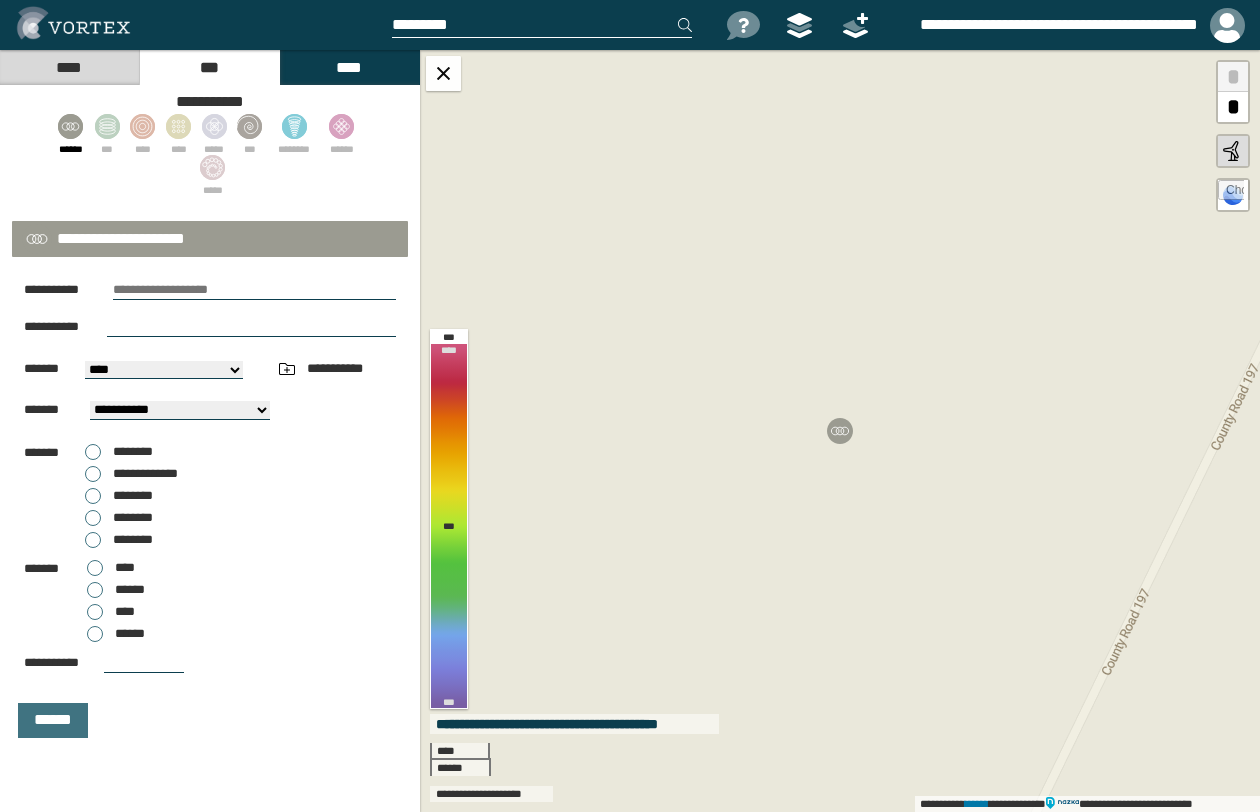 click at bounding box center [254, 290] 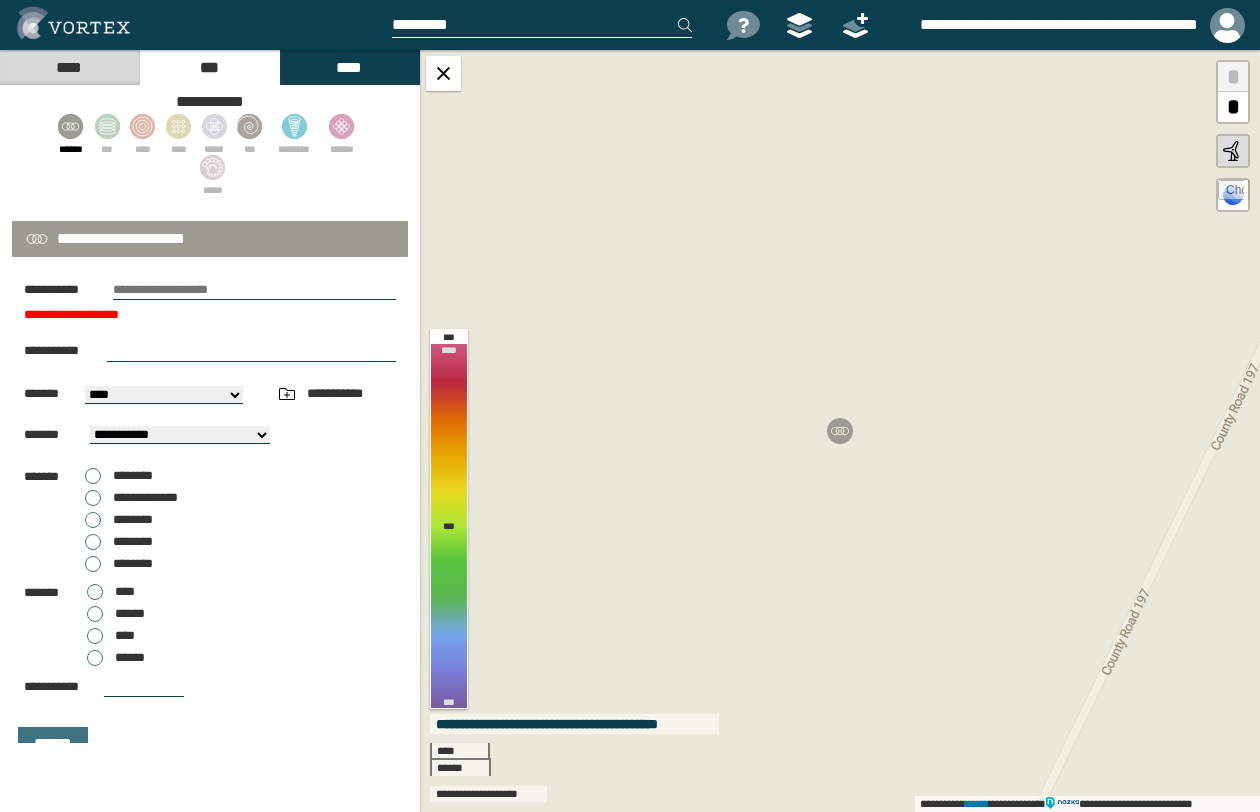 click on "****" at bounding box center (349, 67) 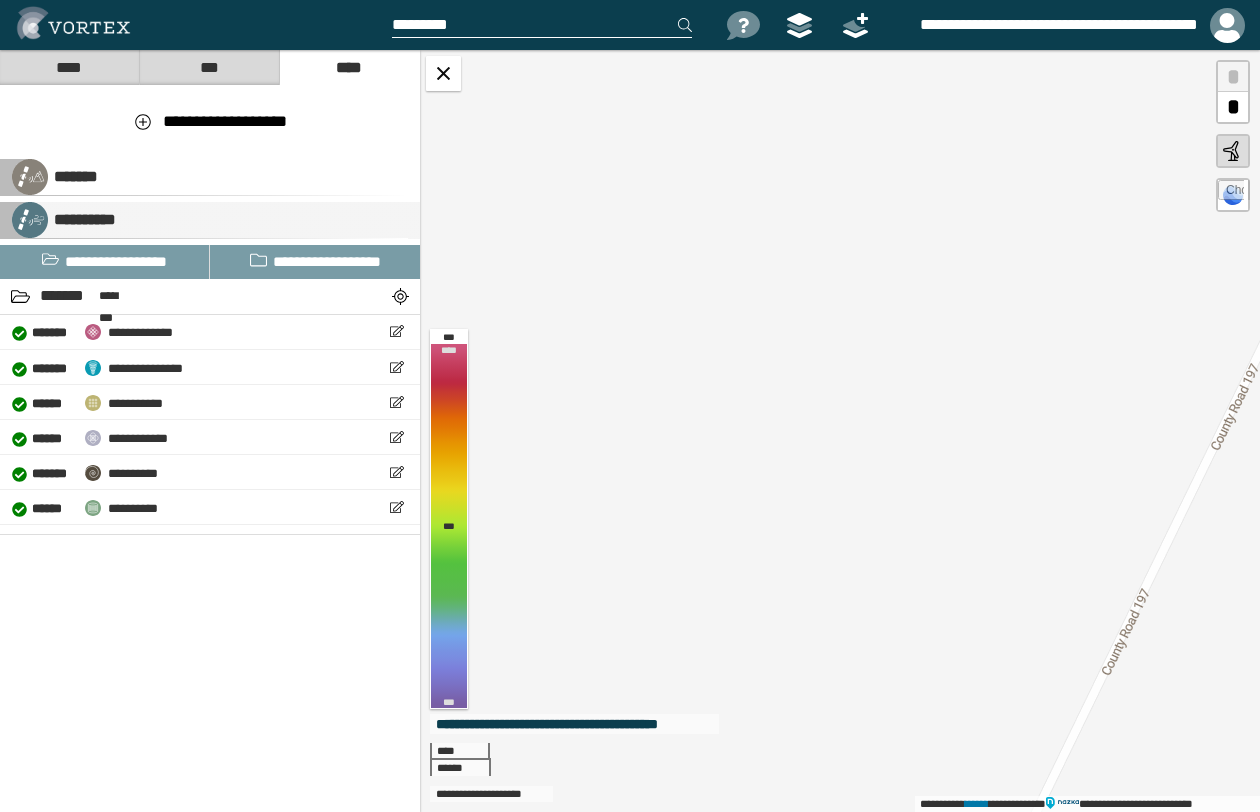 click on "**********" at bounding box center [210, 220] 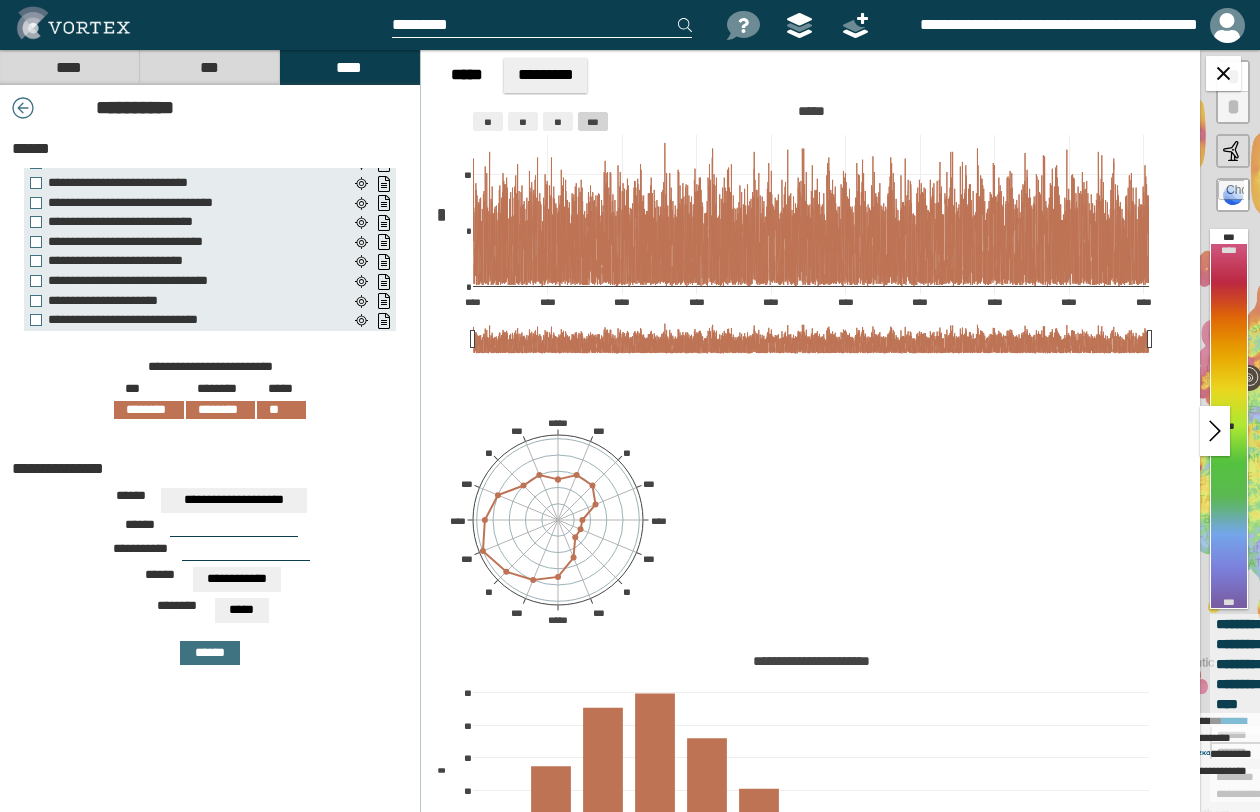 scroll, scrollTop: 0, scrollLeft: 0, axis: both 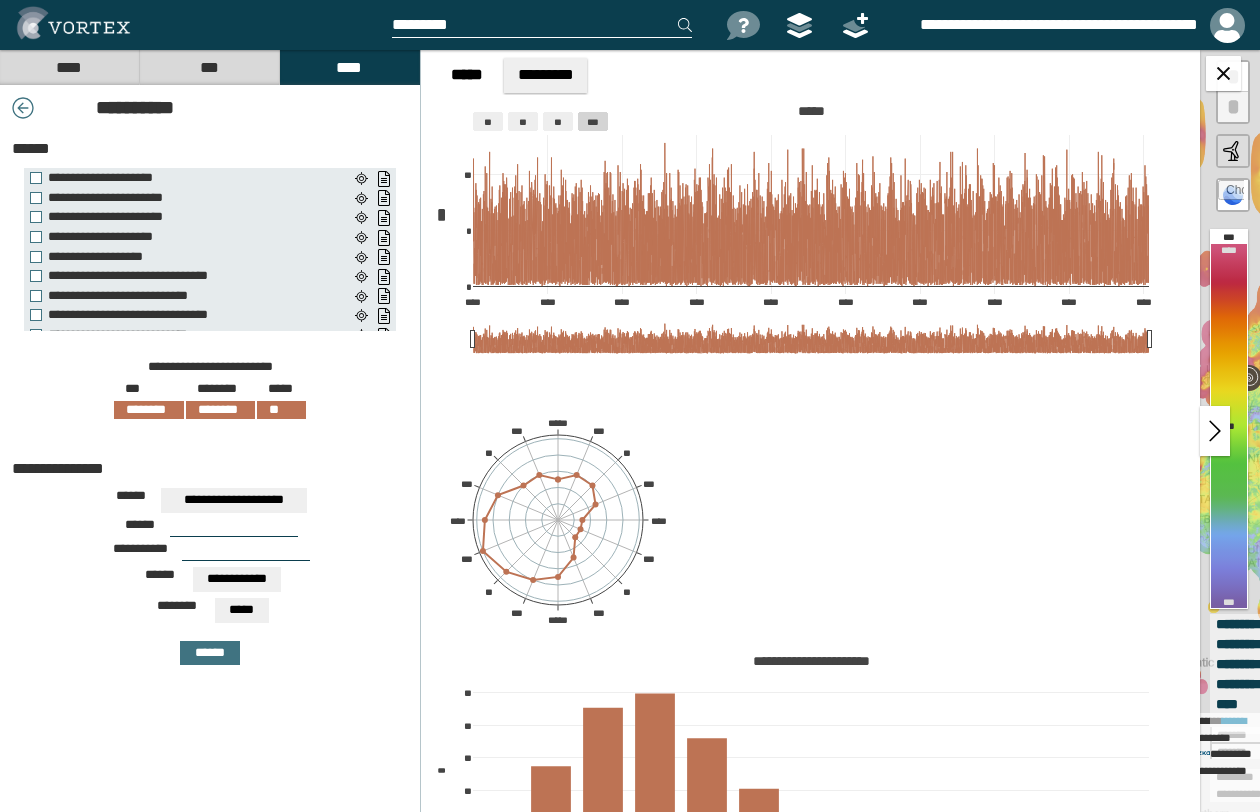 click at bounding box center [234, 529] 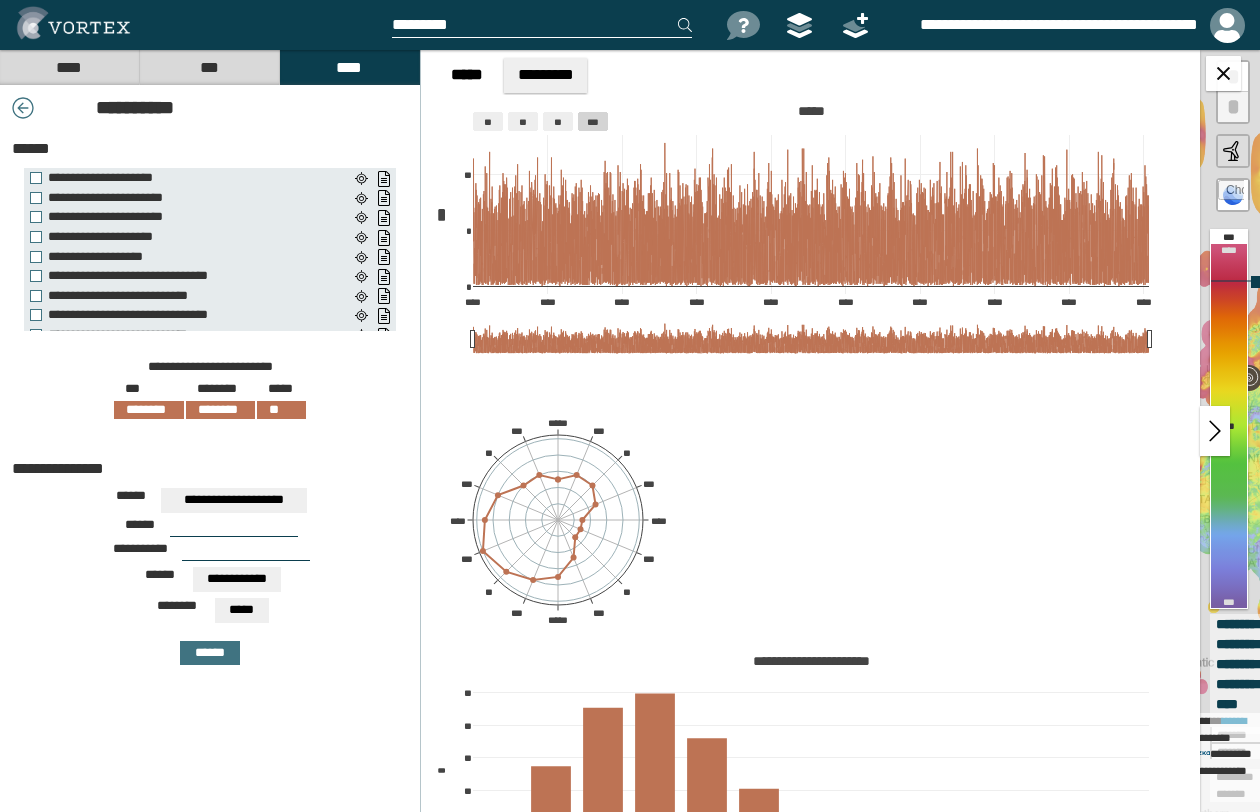 drag, startPoint x: 304, startPoint y: 433, endPoint x: 626, endPoint y: 439, distance: 322.0559 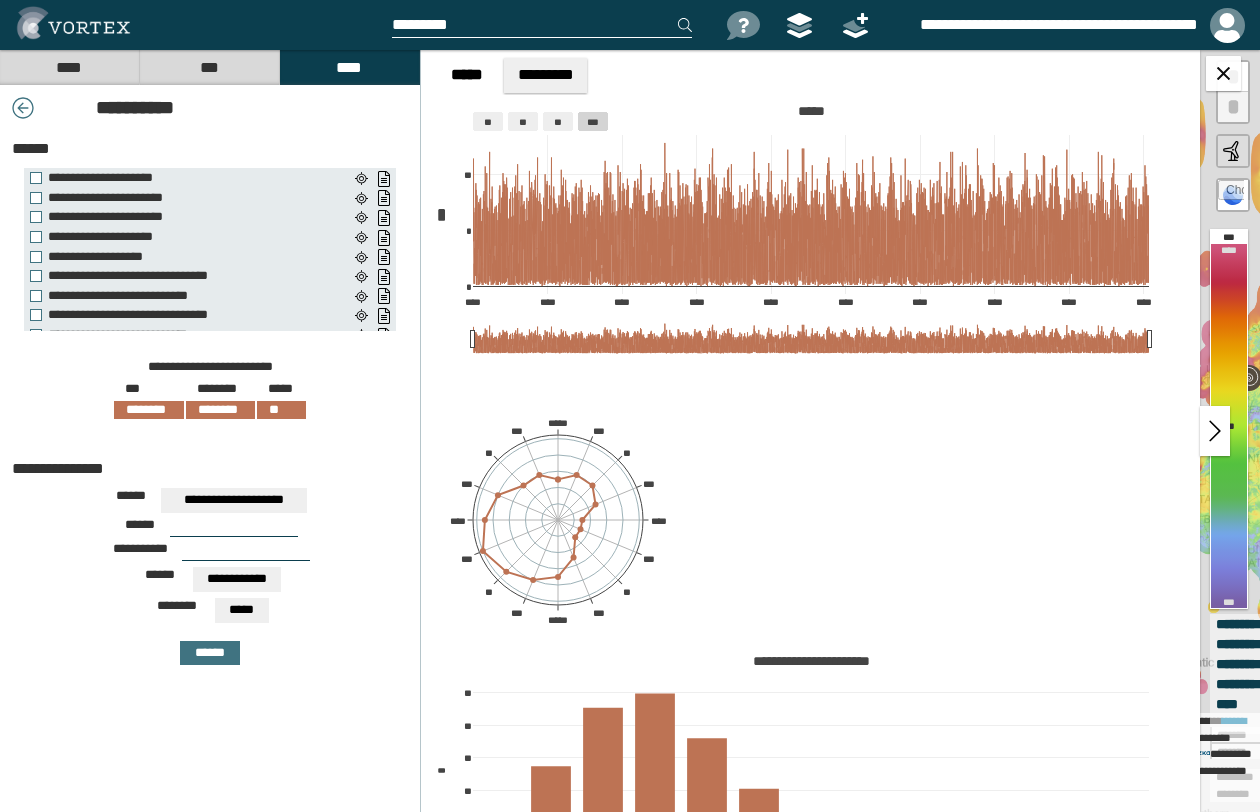click at bounding box center [234, 529] 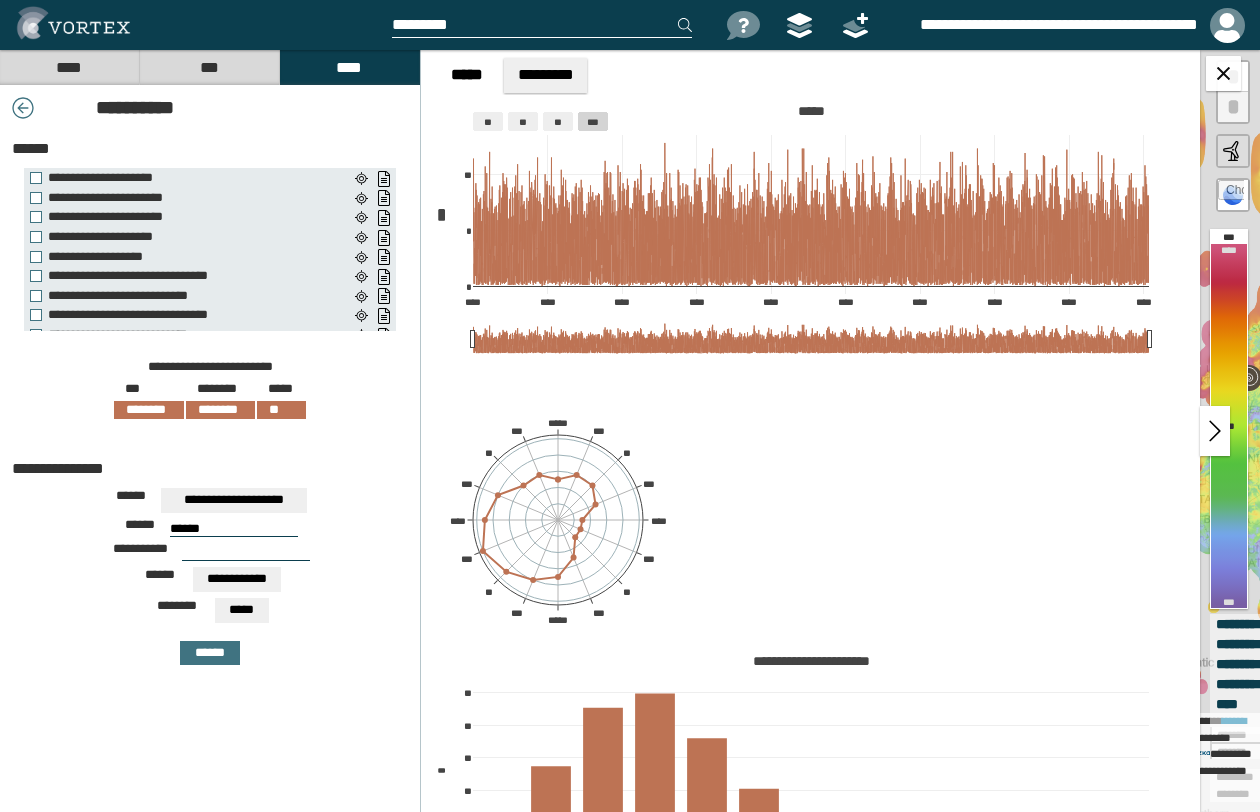 click at bounding box center (246, 553) 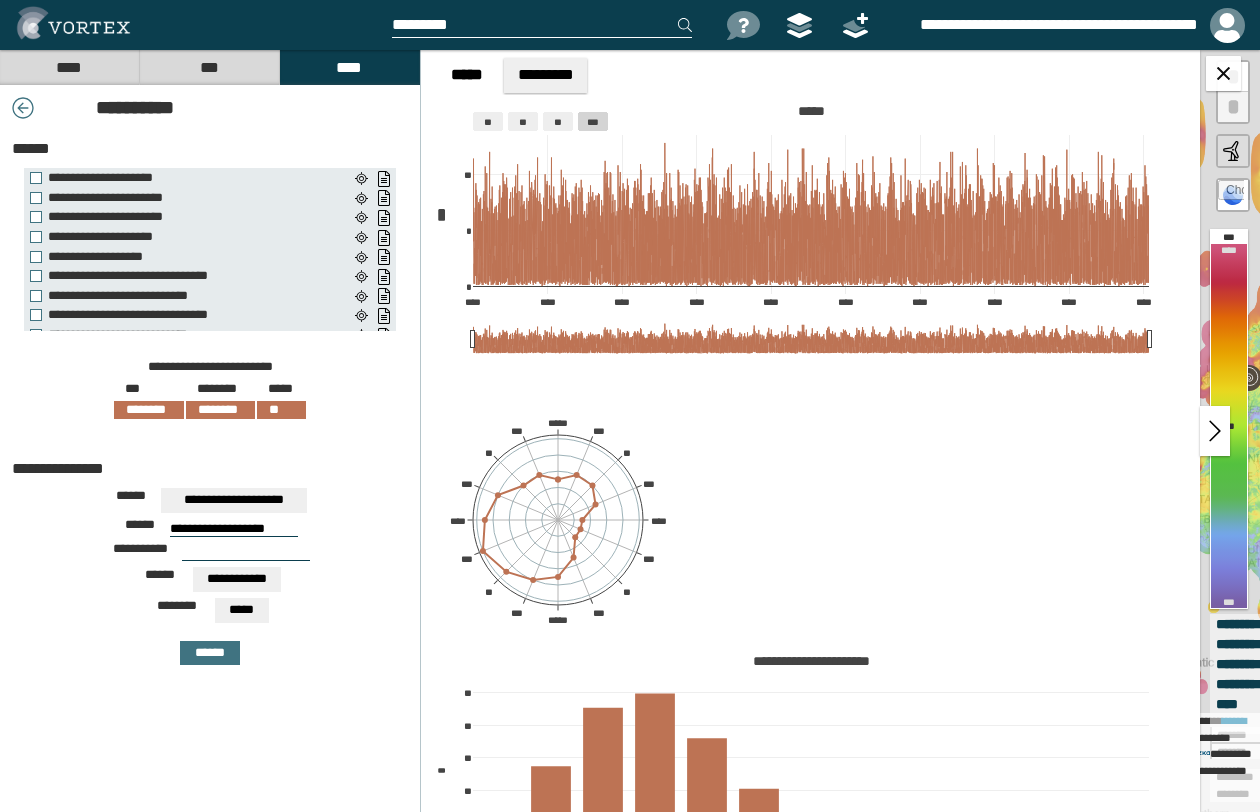 type on "**********" 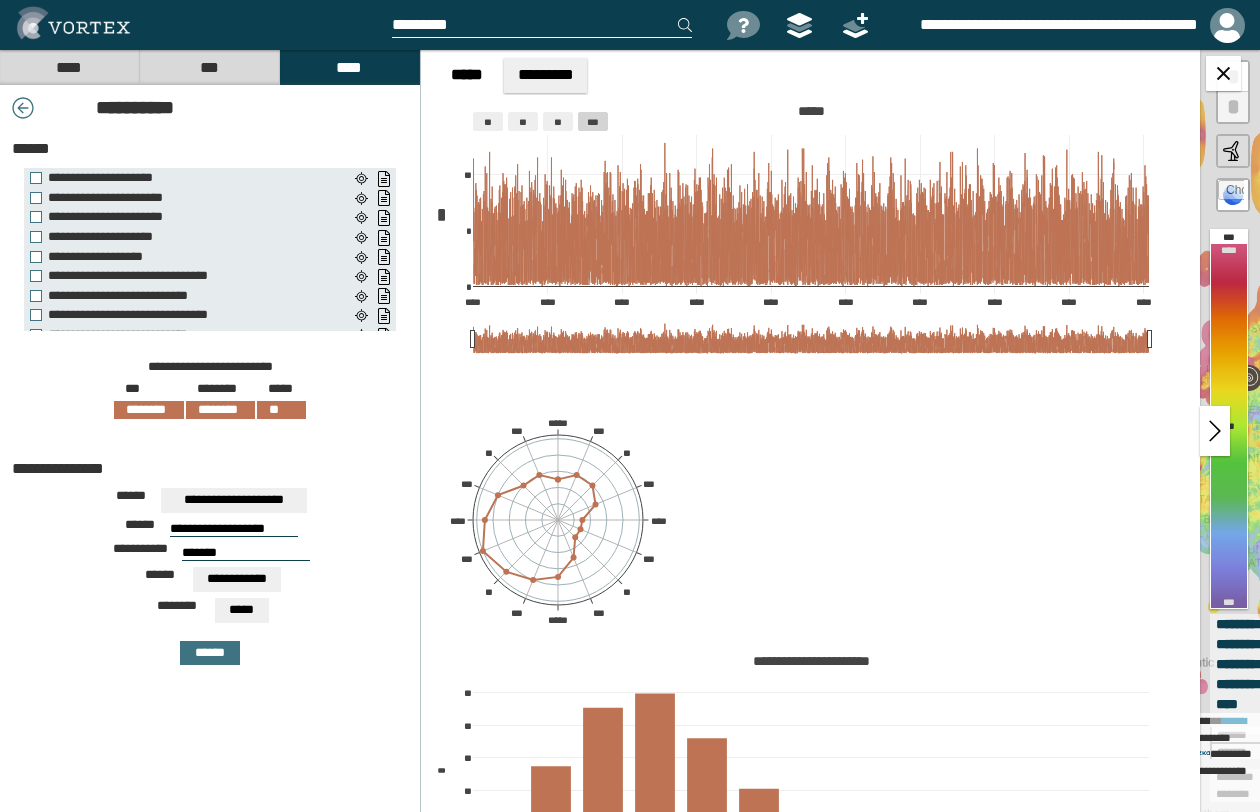 type on "*******" 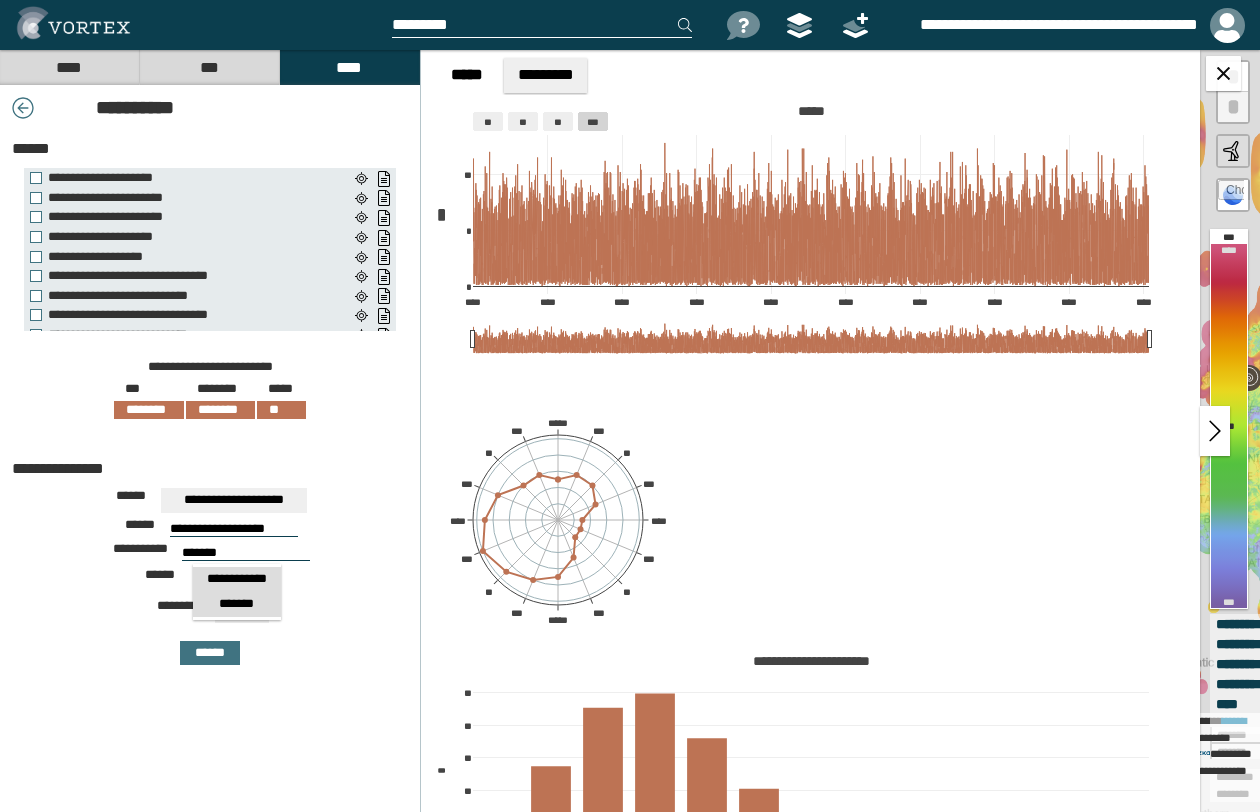 click on "*******" at bounding box center (237, 604) 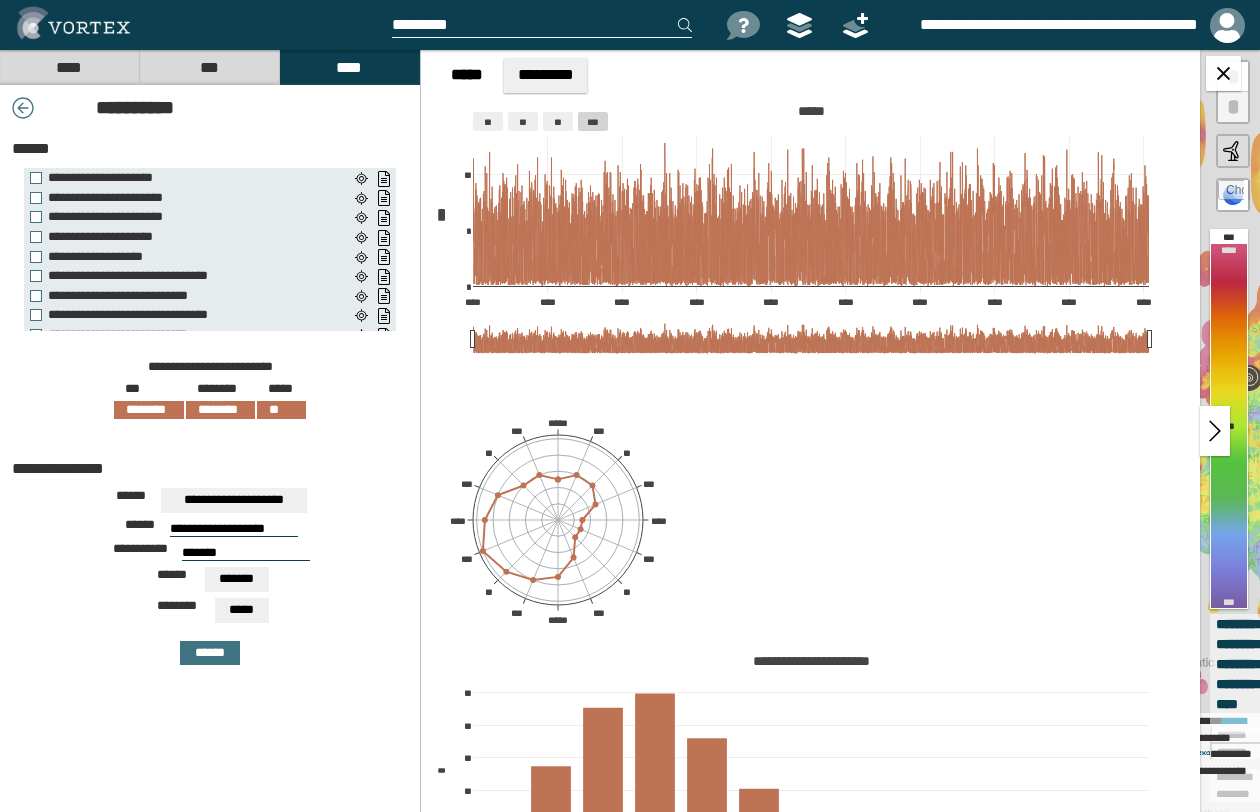 click on "*****" at bounding box center [242, 610] 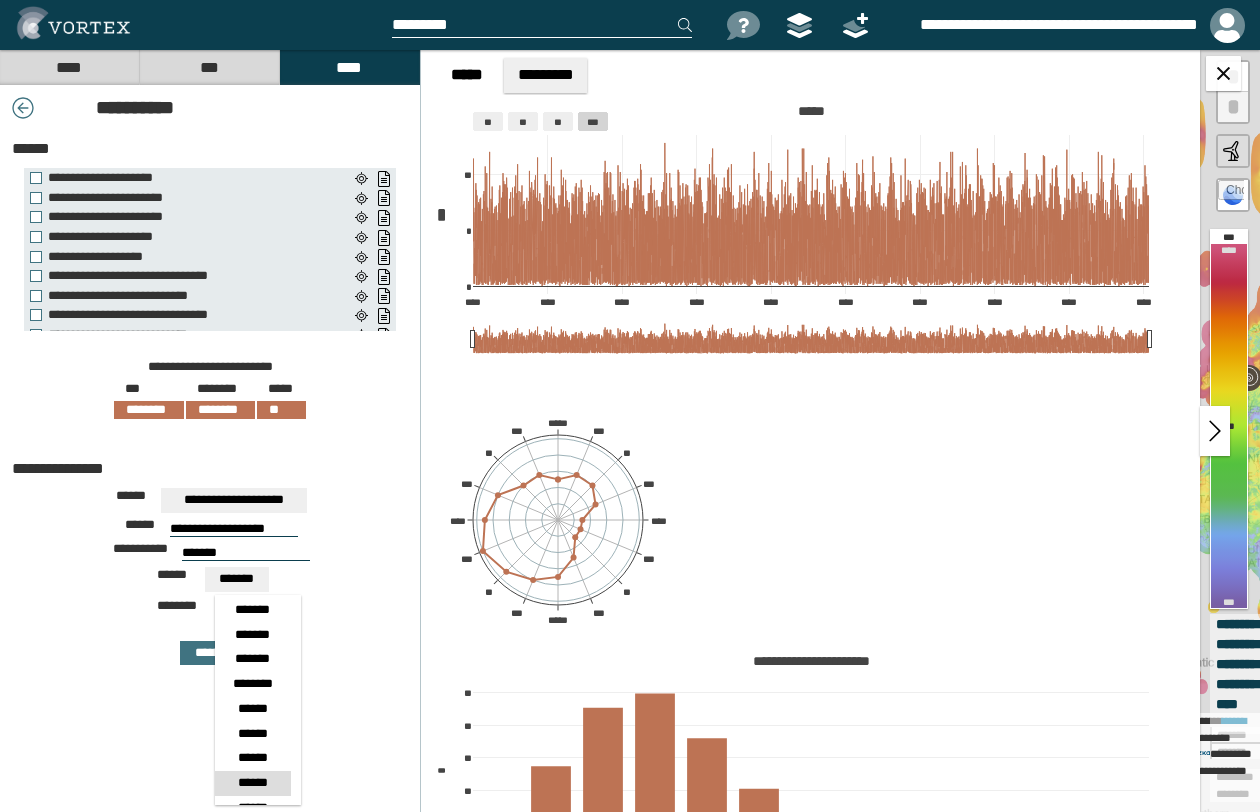 click on "******" at bounding box center (253, 783) 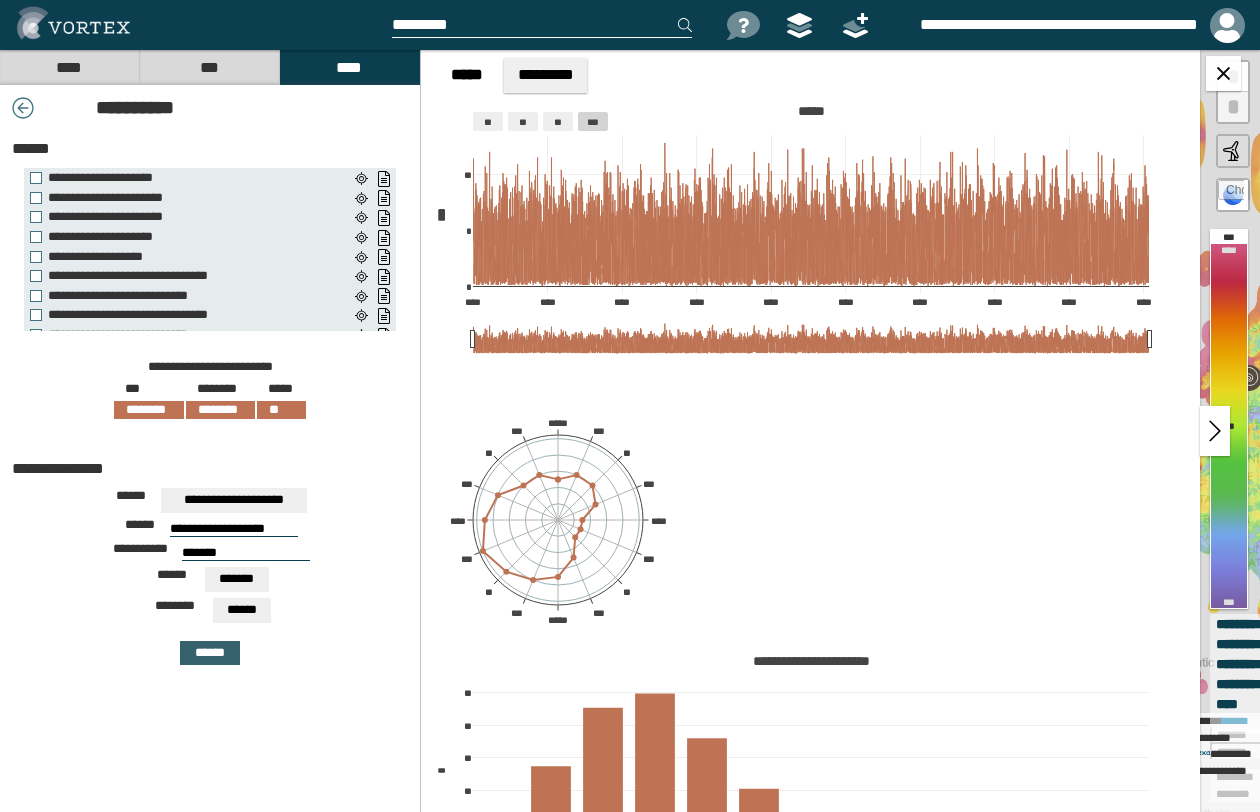 click on "******" at bounding box center [210, 653] 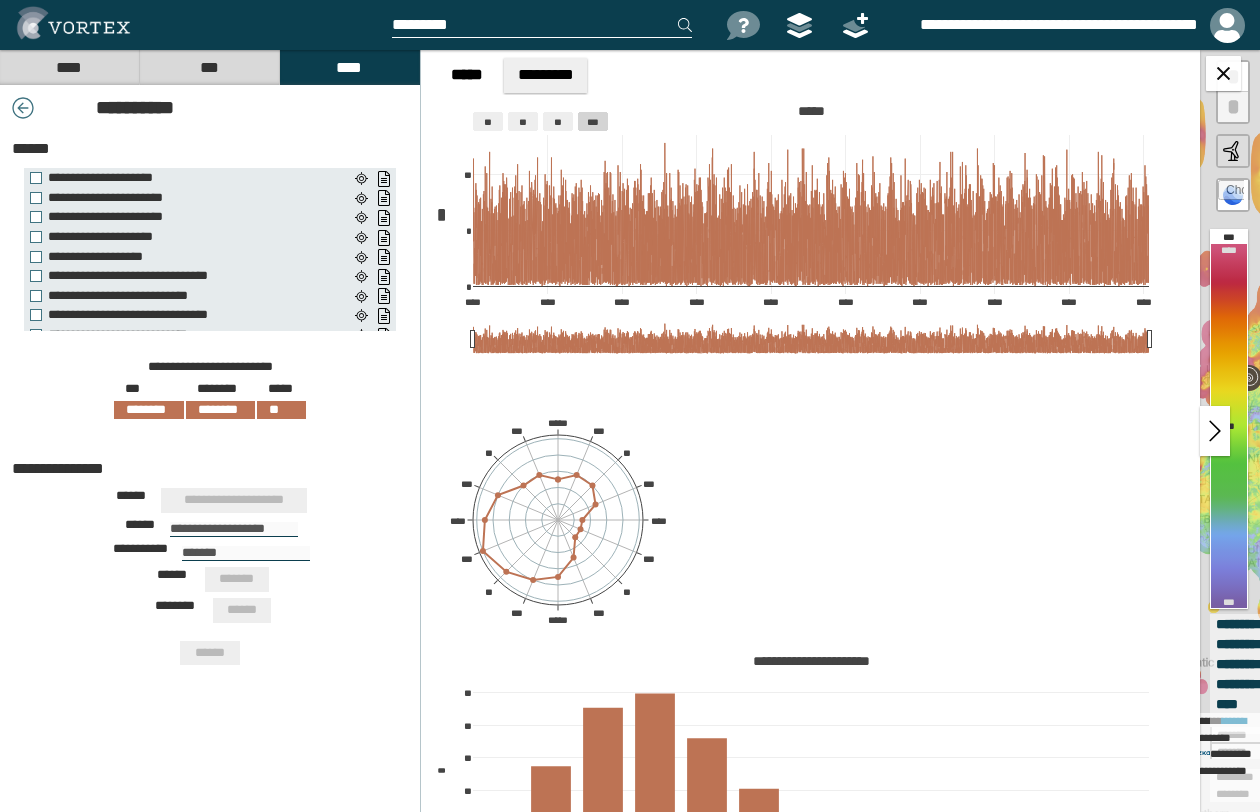 type 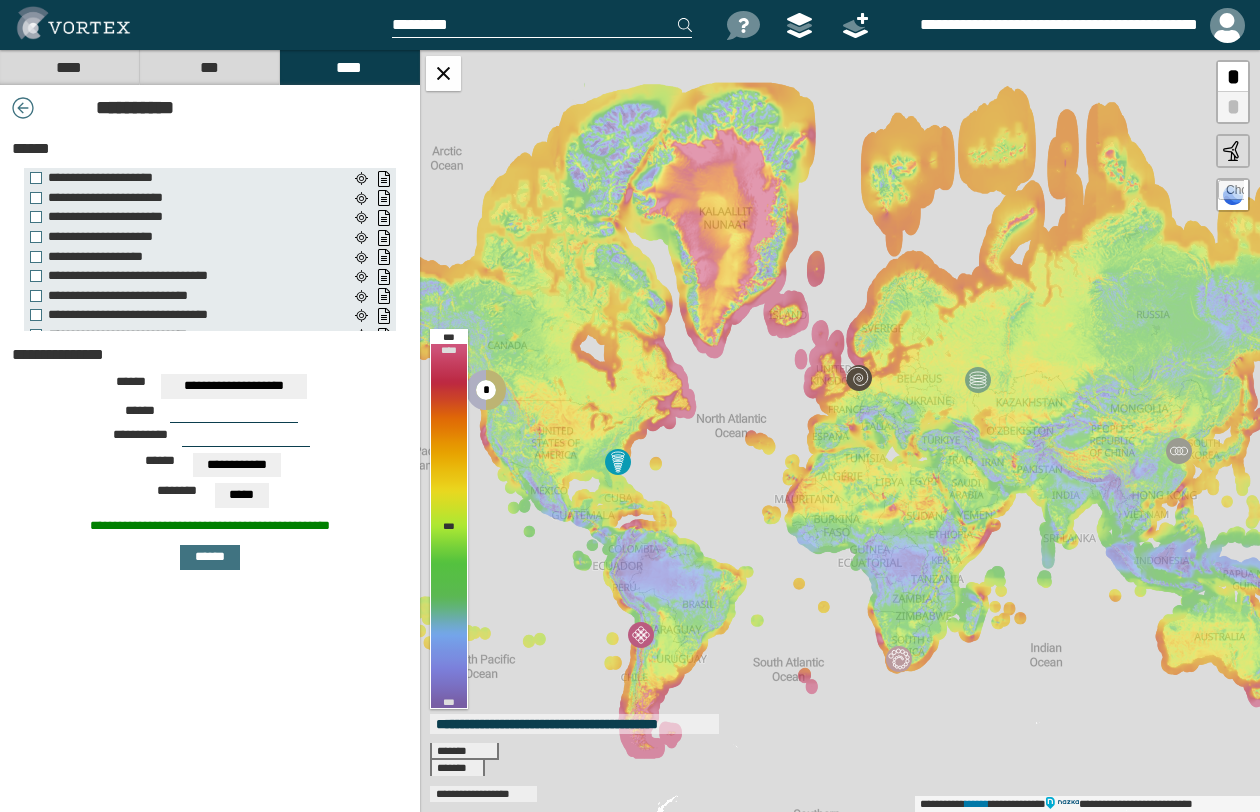 click on "**********" at bounding box center (234, 386) 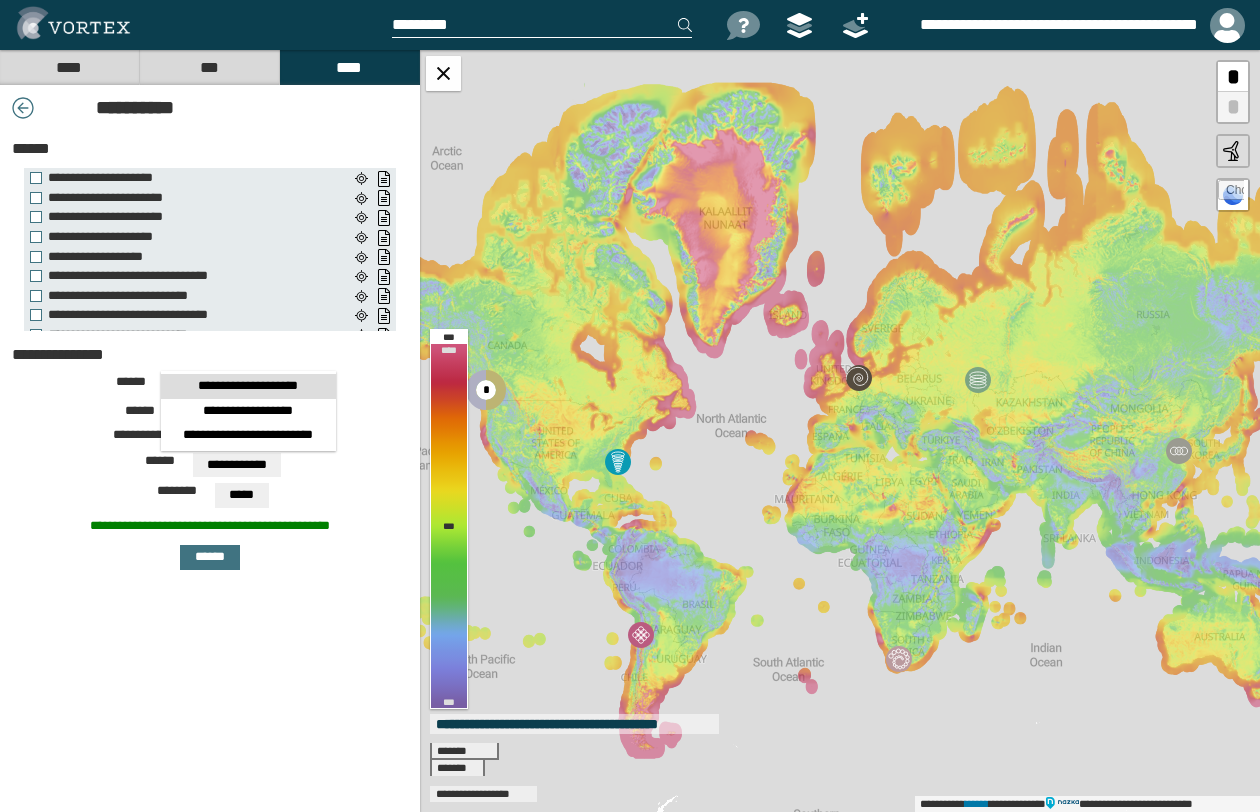 click on "**********" at bounding box center (248, 411) 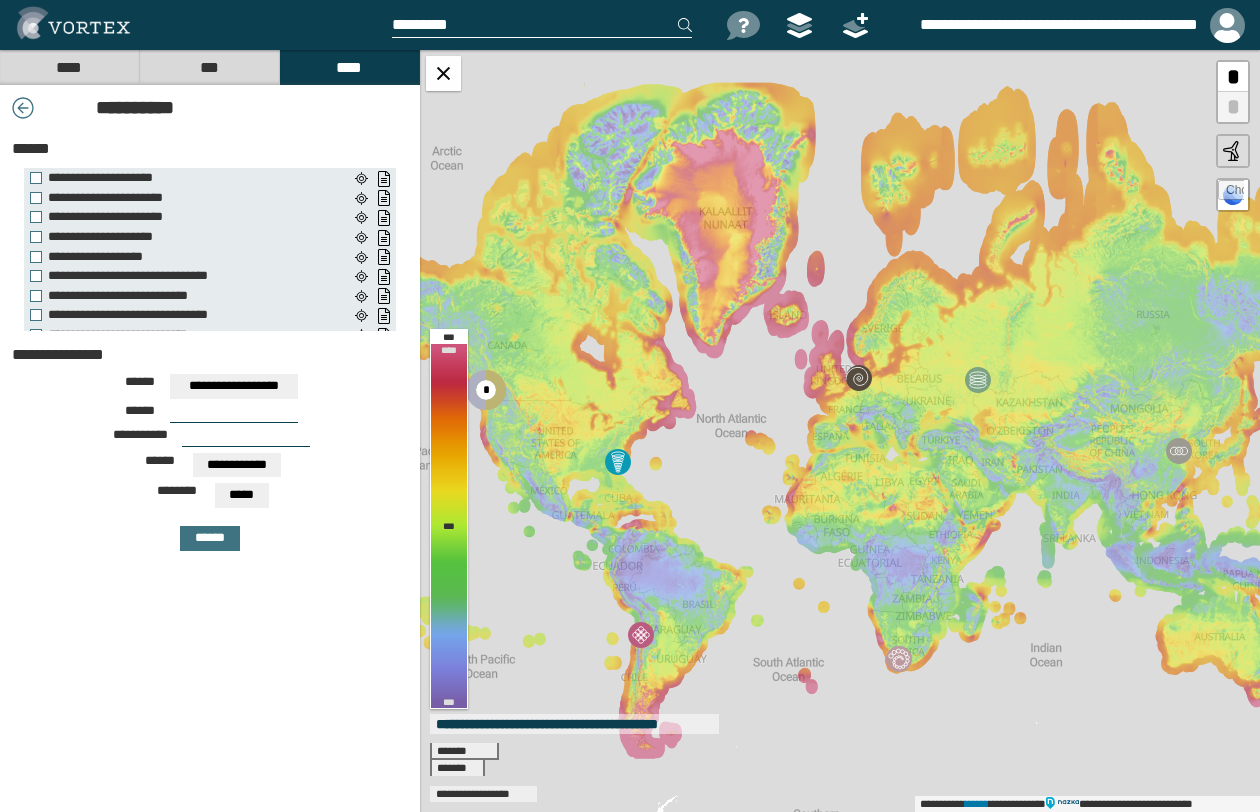 click at bounding box center [234, 415] 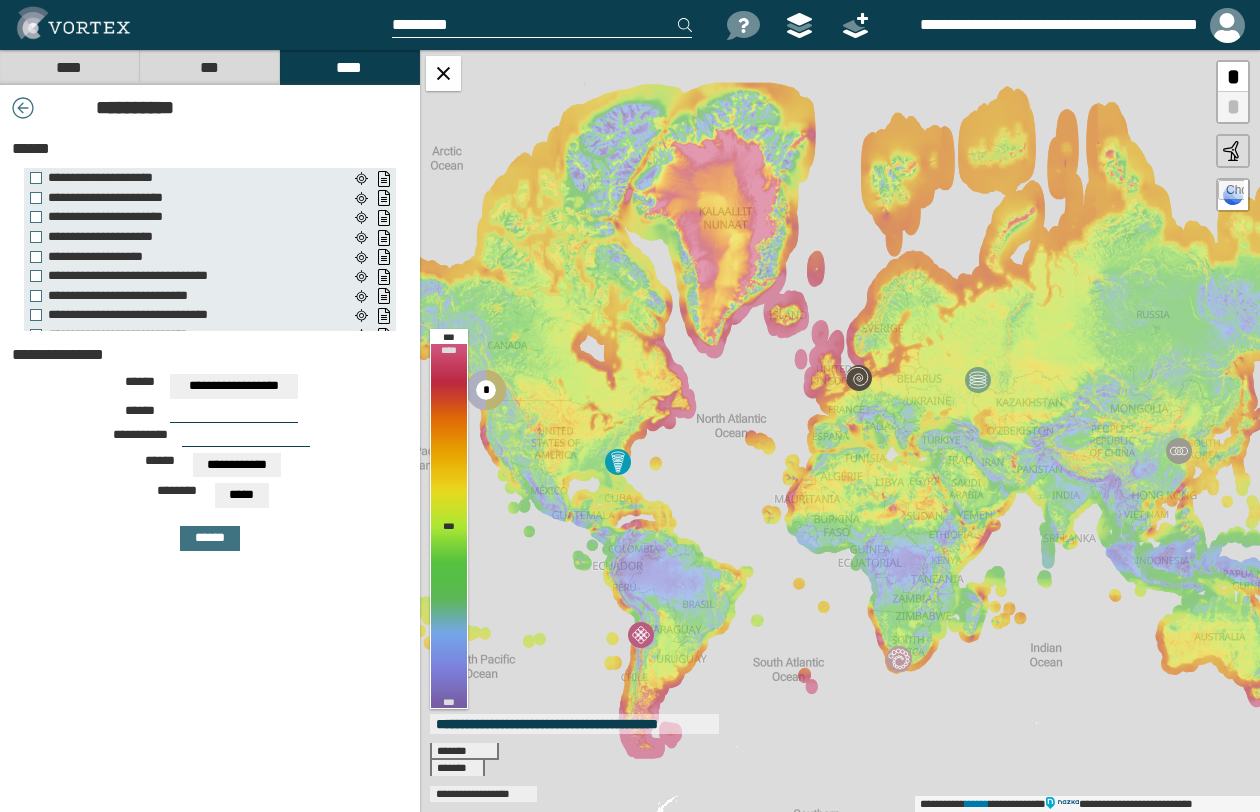 type on "**********" 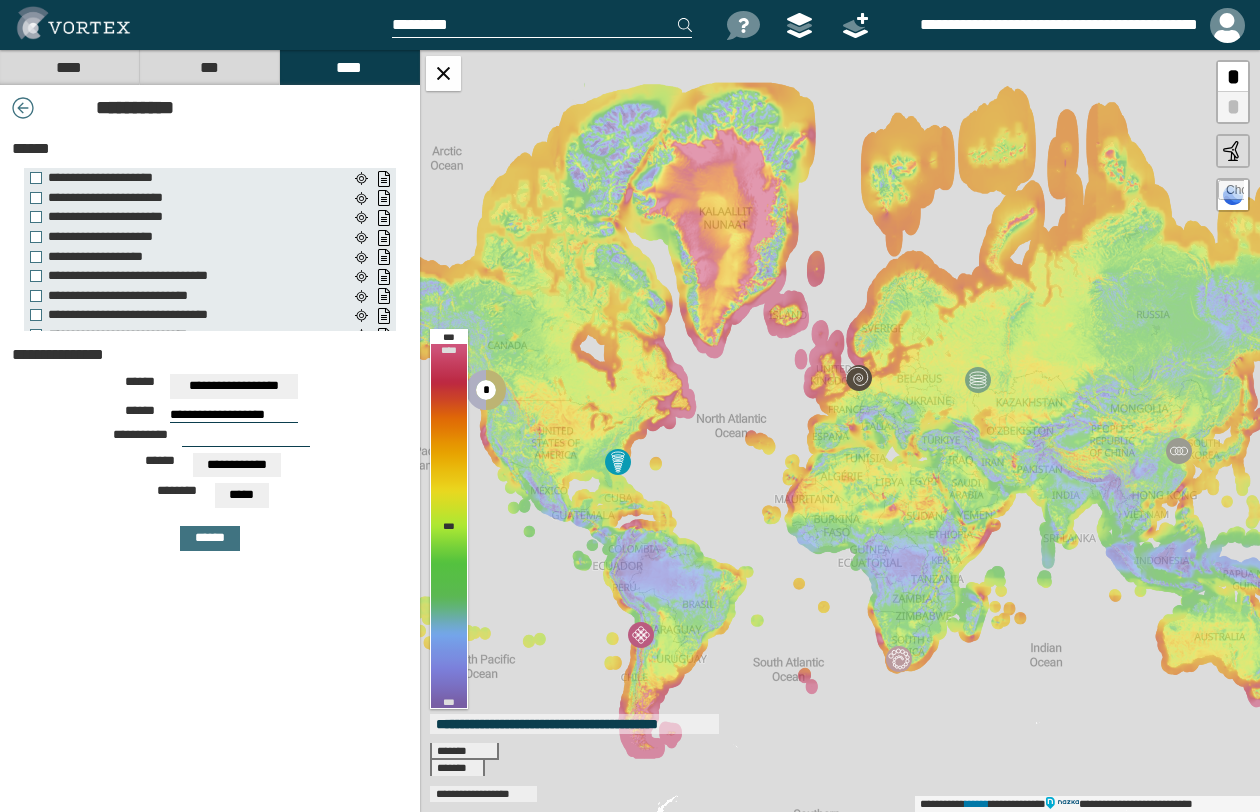 type on "**********" 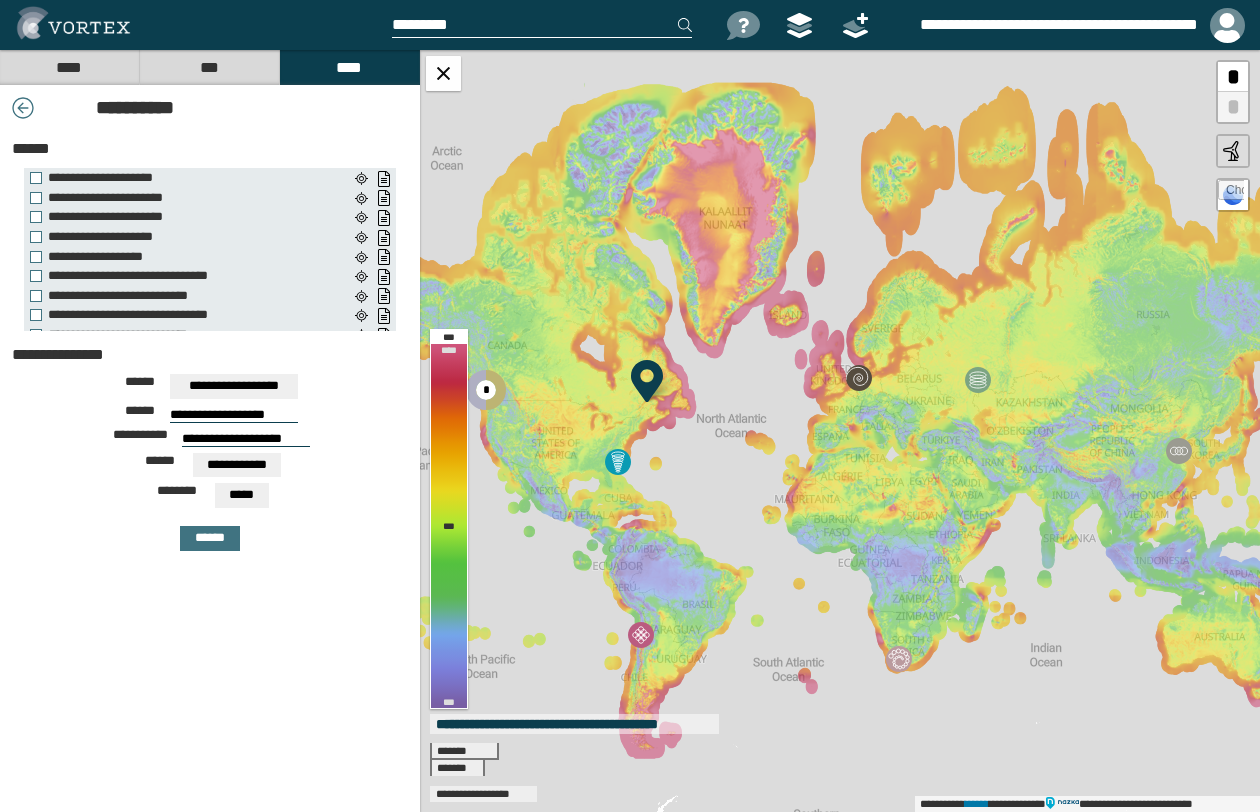 click on "**********" at bounding box center [246, 439] 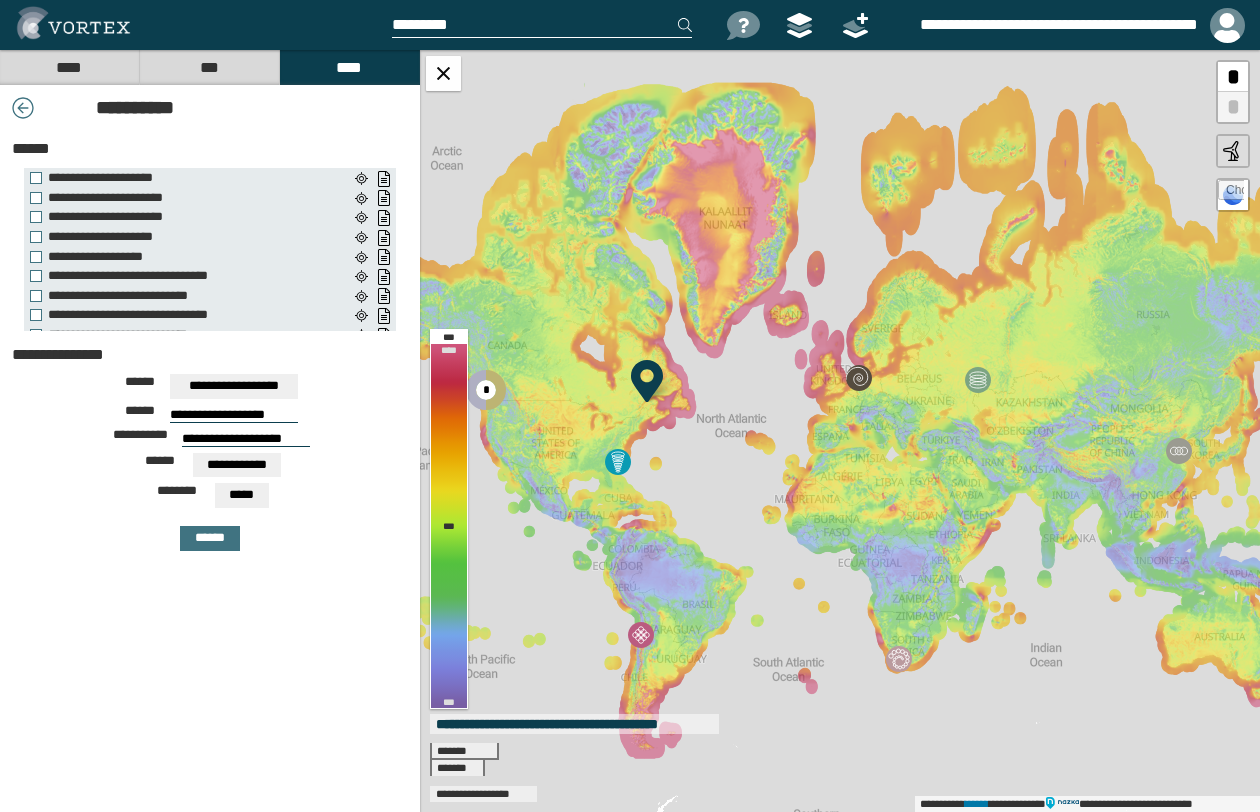 drag, startPoint x: 284, startPoint y: 414, endPoint x: 48, endPoint y: 412, distance: 236.00847 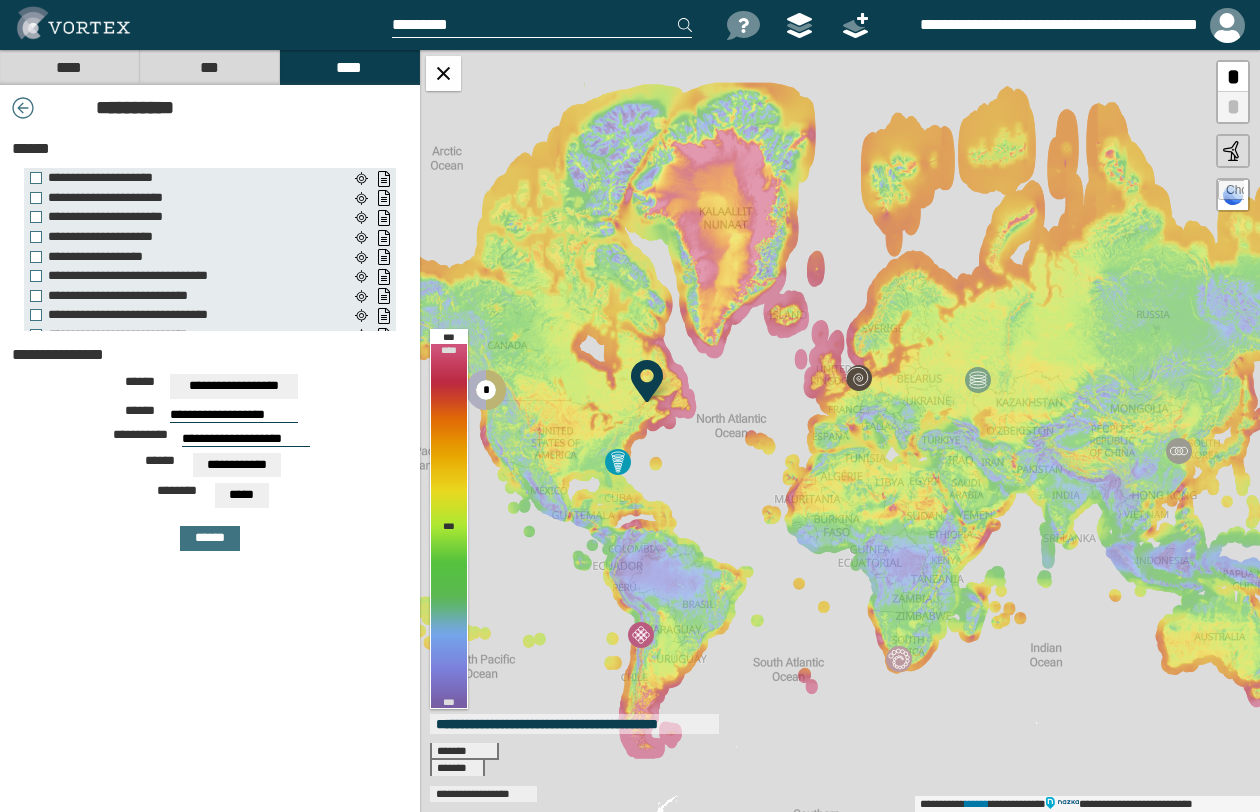 click on "**********" at bounding box center [210, 417] 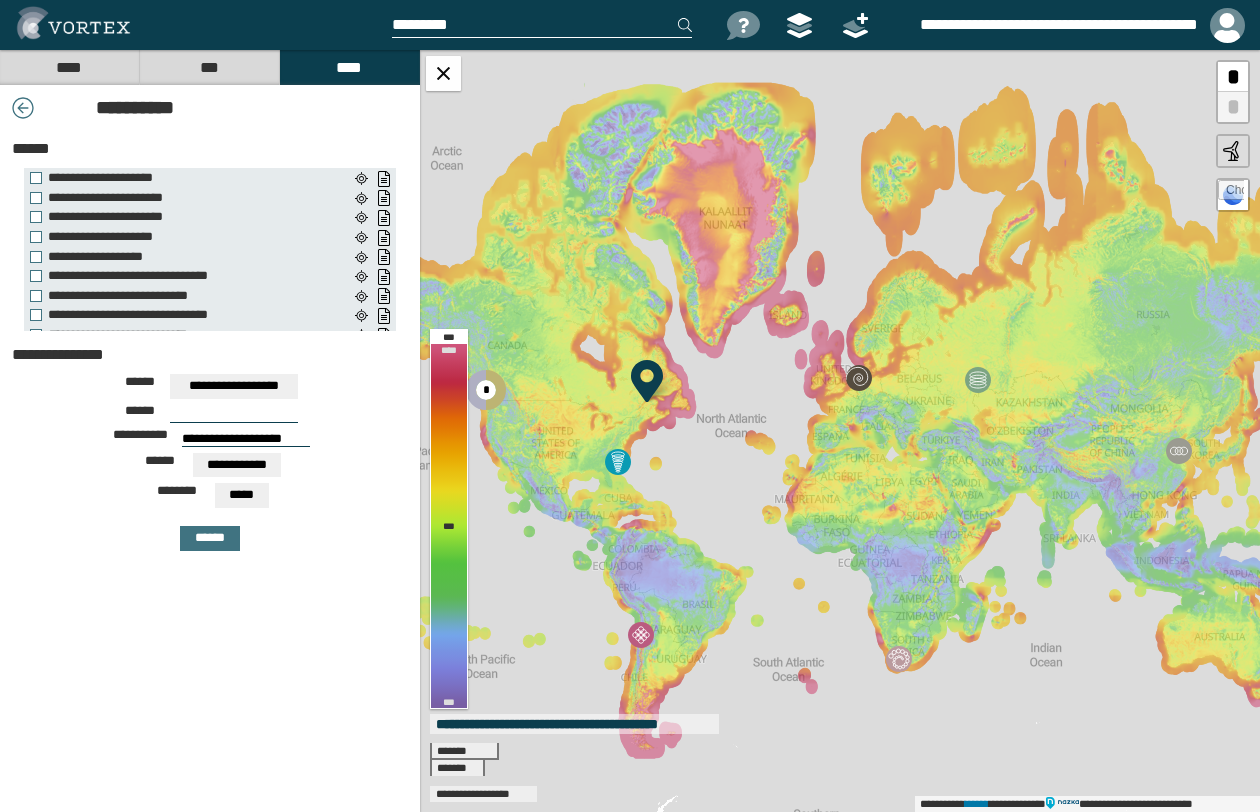 type on "*" 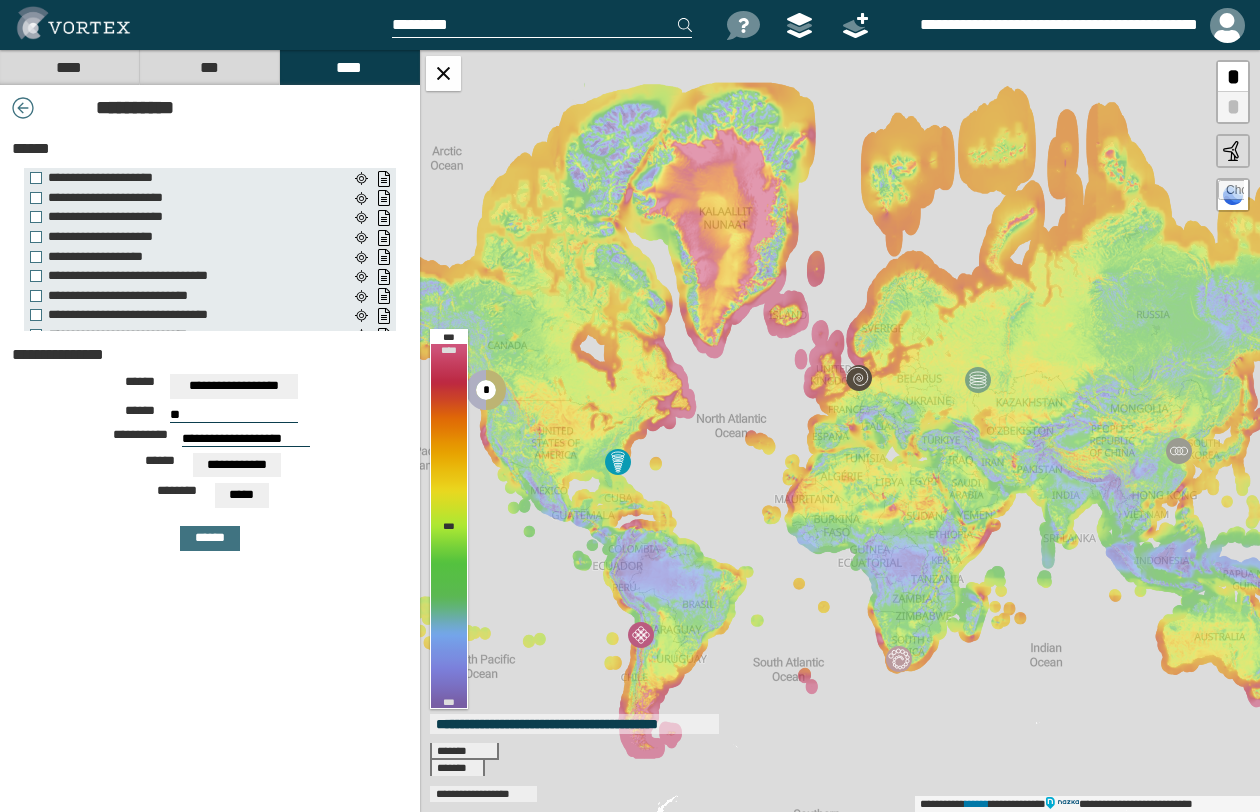type on "*" 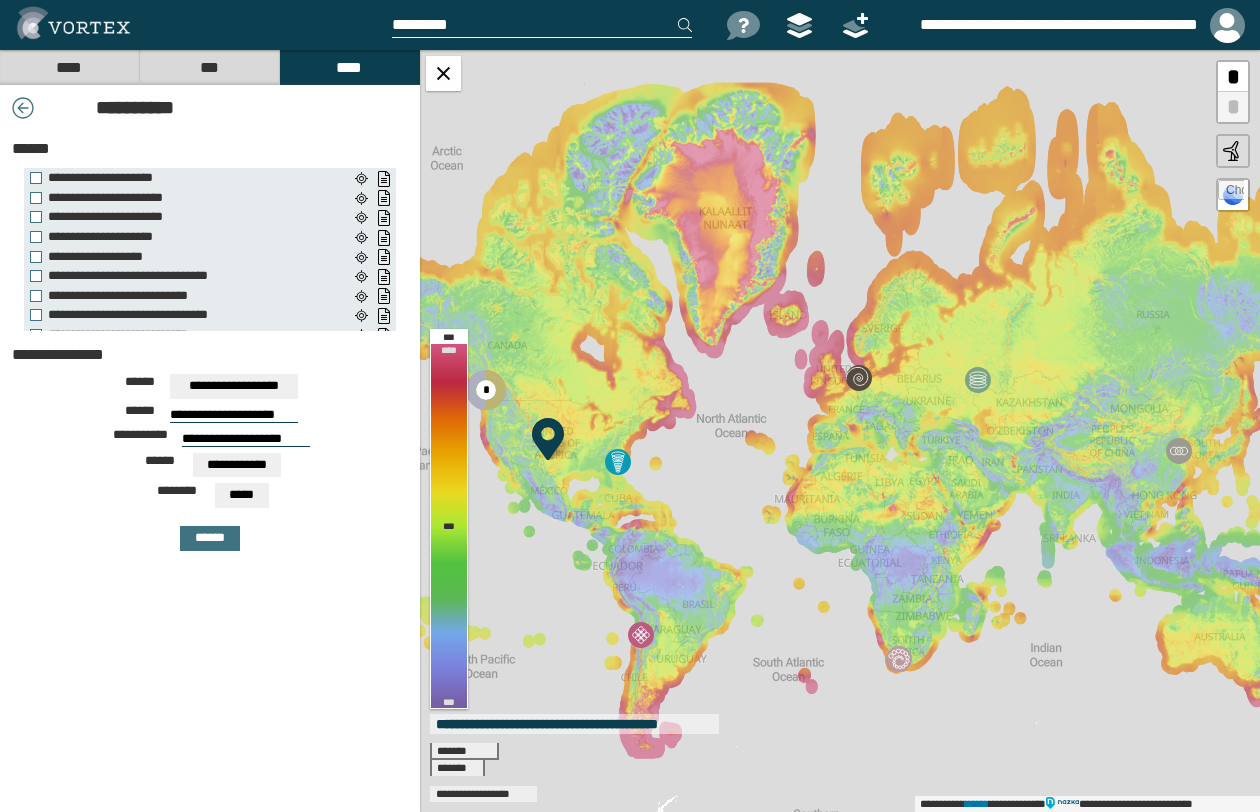 type on "**********" 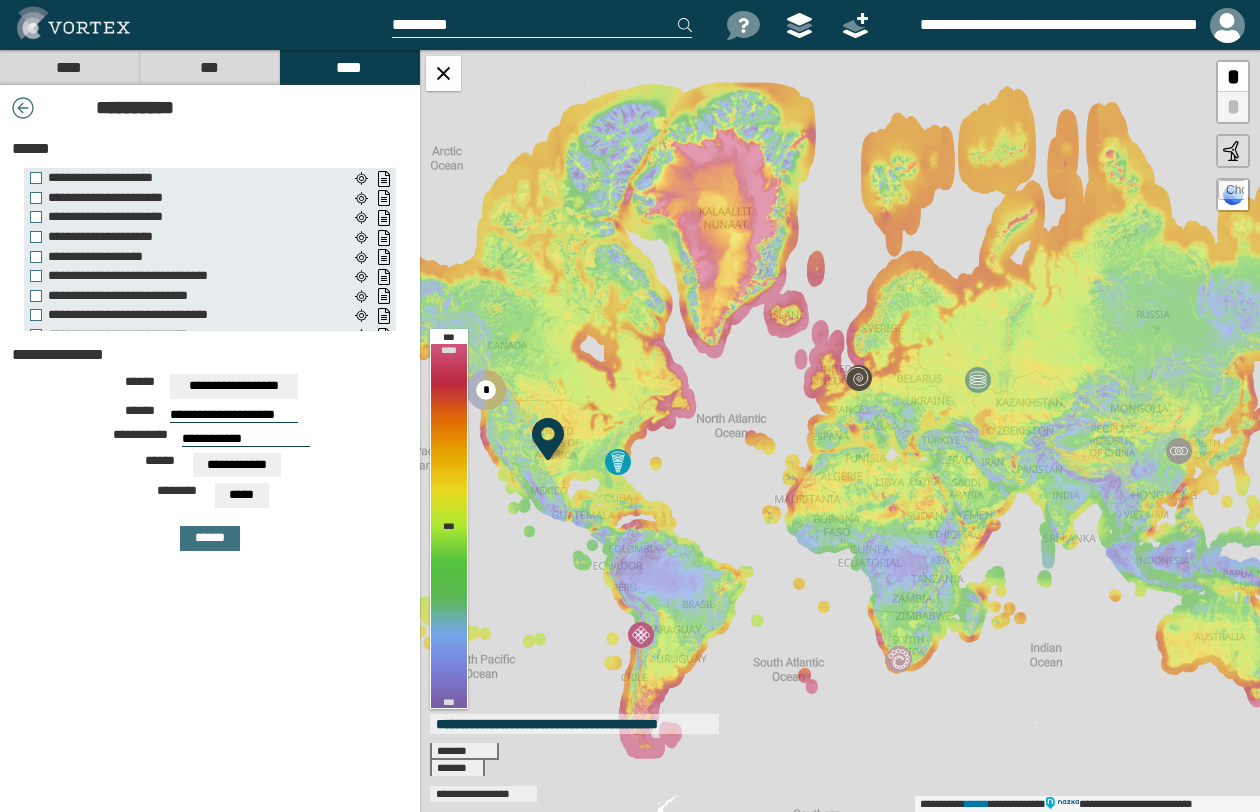 type on "**********" 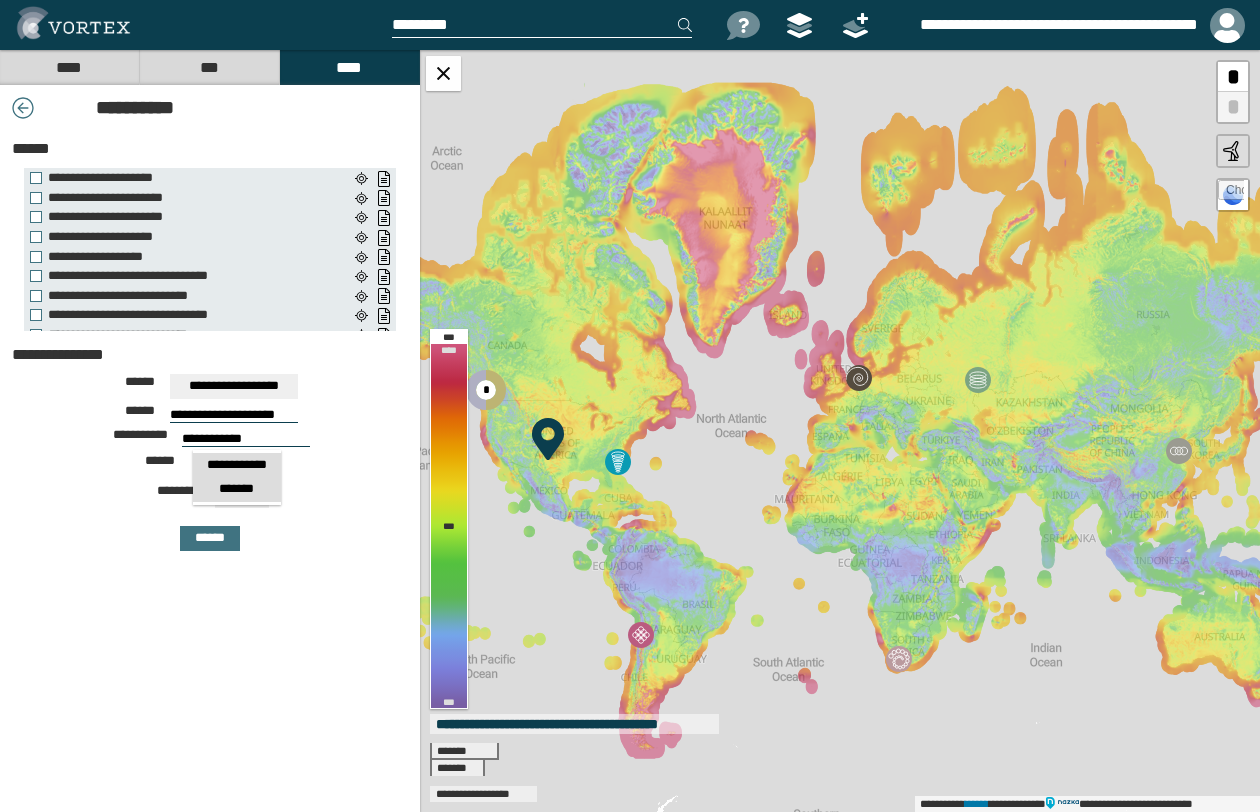 click on "*******" at bounding box center (237, 489) 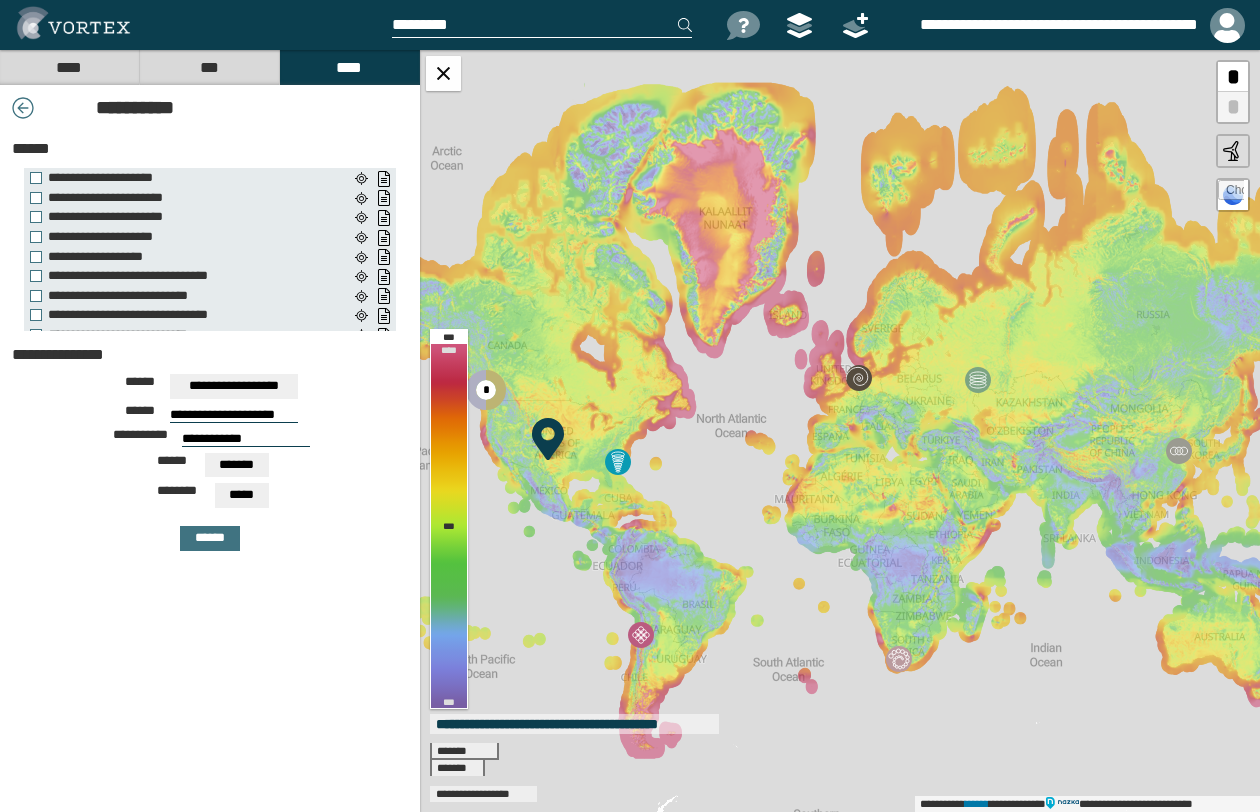 click on "*****" at bounding box center [242, 495] 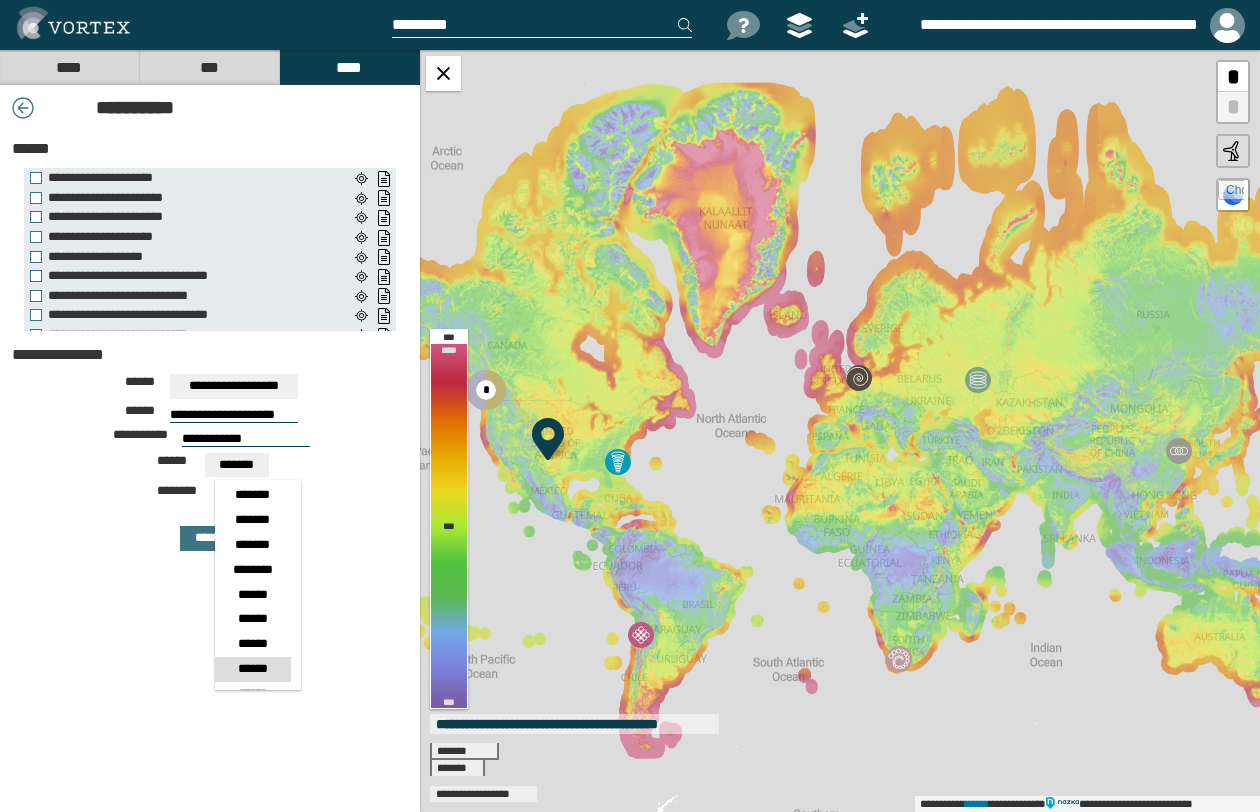 click on "******" at bounding box center (253, 669) 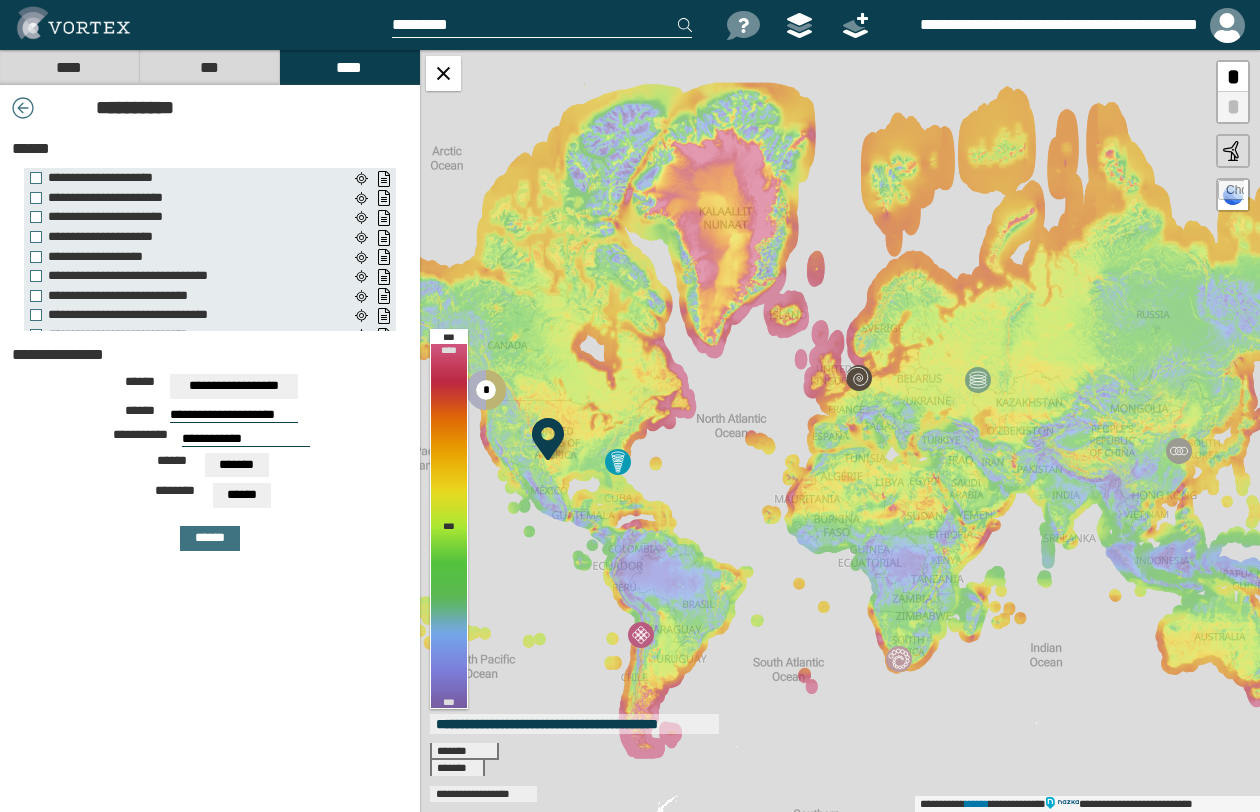 drag, startPoint x: 203, startPoint y: 531, endPoint x: 260, endPoint y: 552, distance: 60.74537 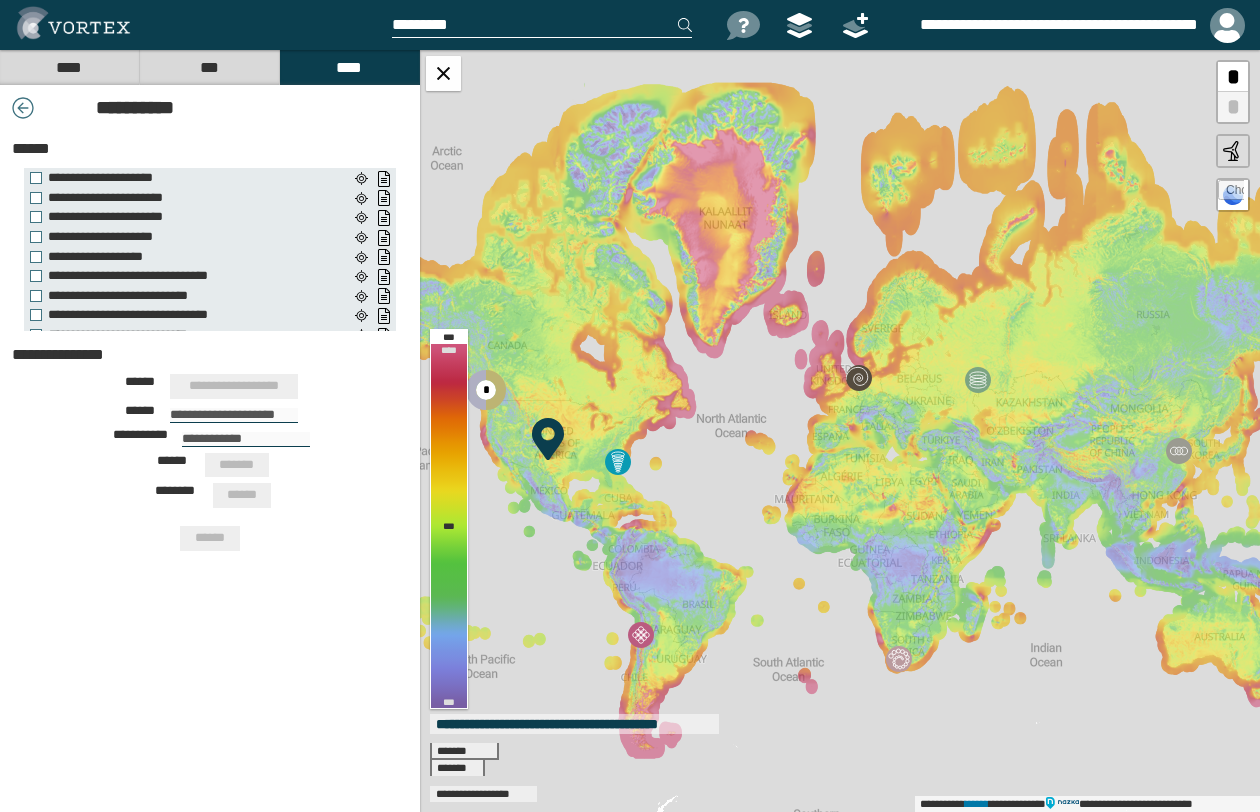 type 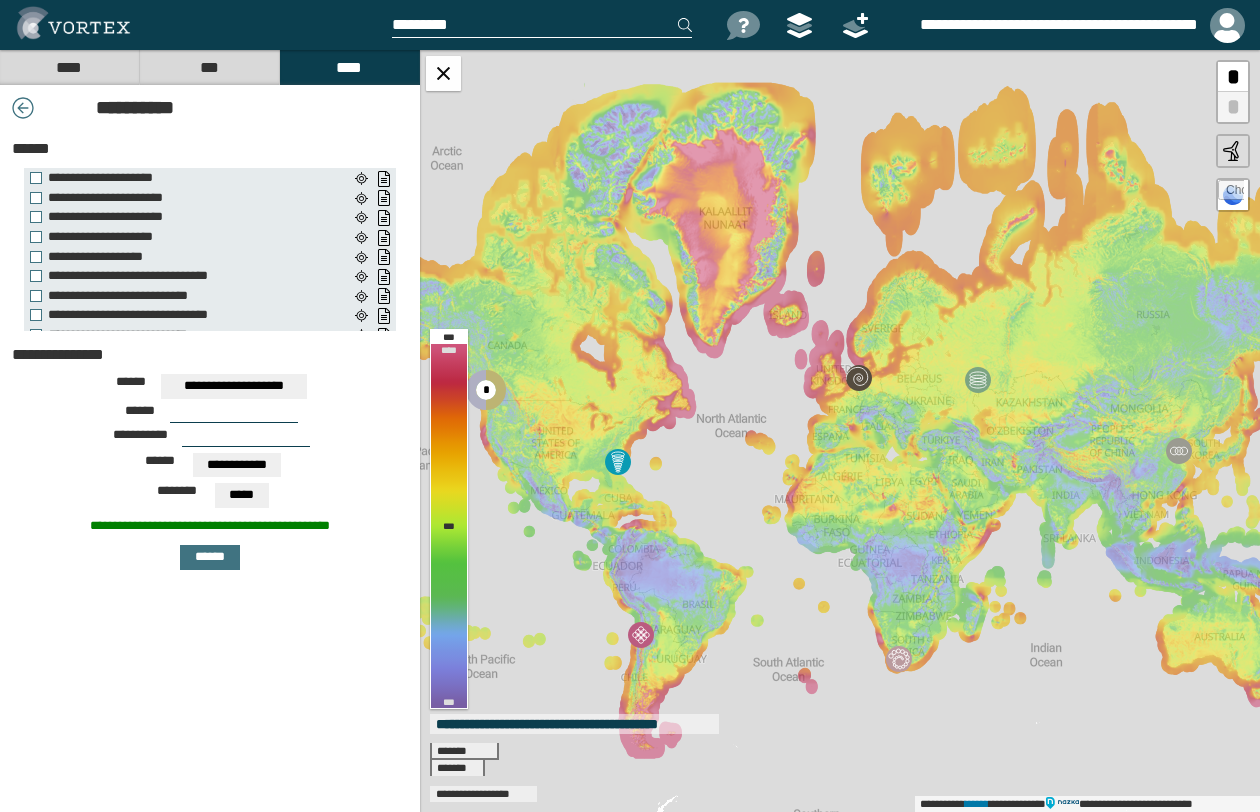 scroll, scrollTop: 382, scrollLeft: 0, axis: vertical 